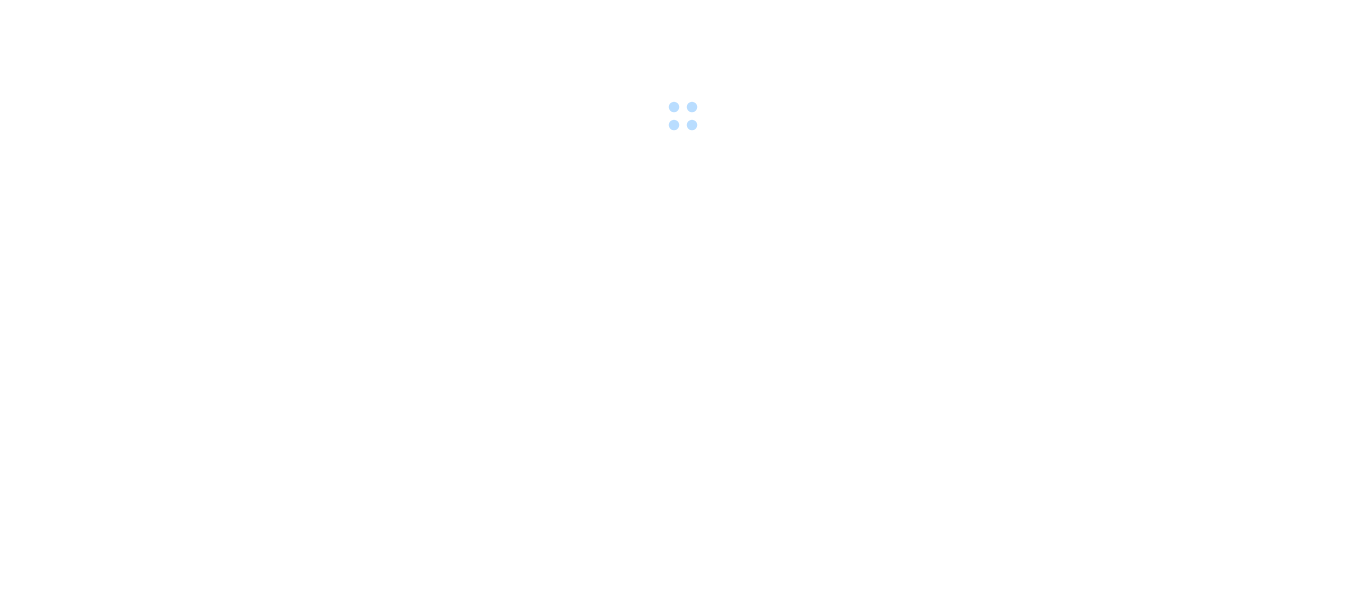 scroll, scrollTop: 0, scrollLeft: 0, axis: both 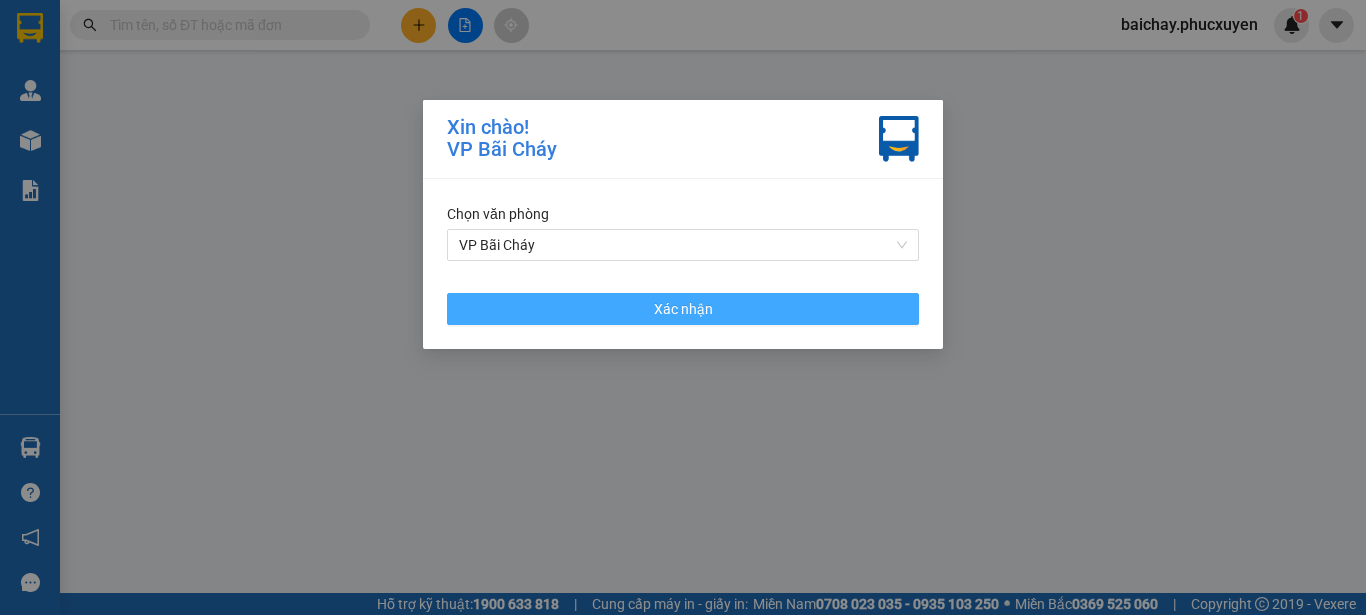 click on "Xác nhận" at bounding box center (683, 309) 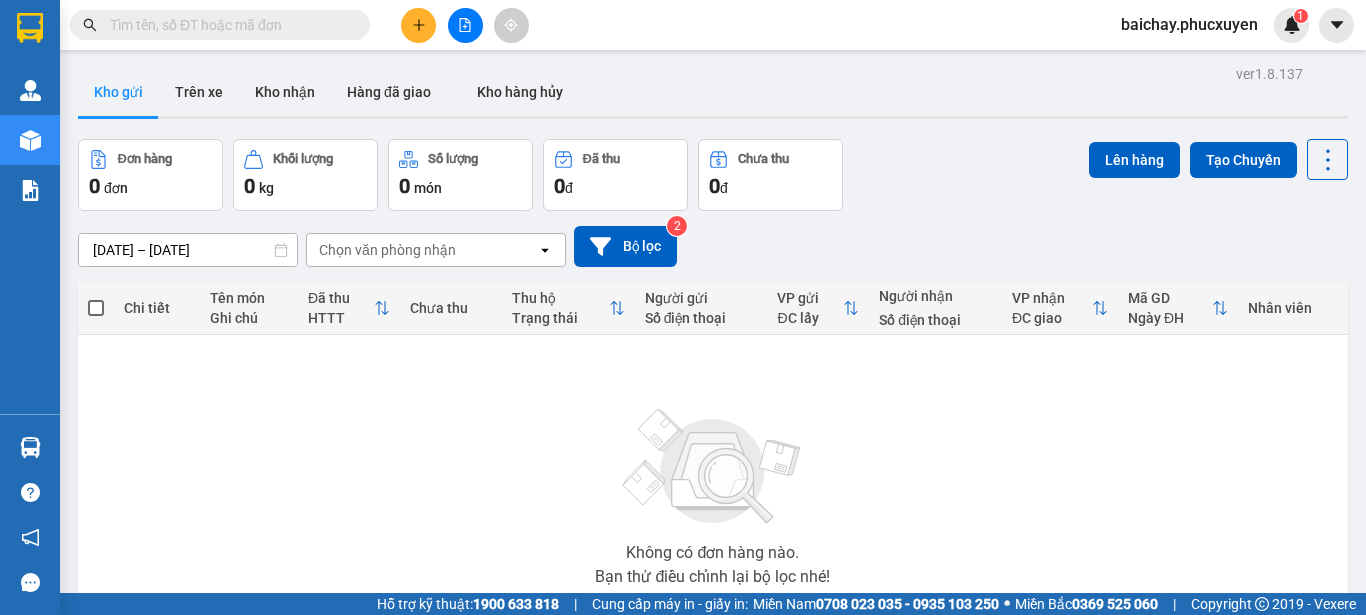 click at bounding box center [228, 25] 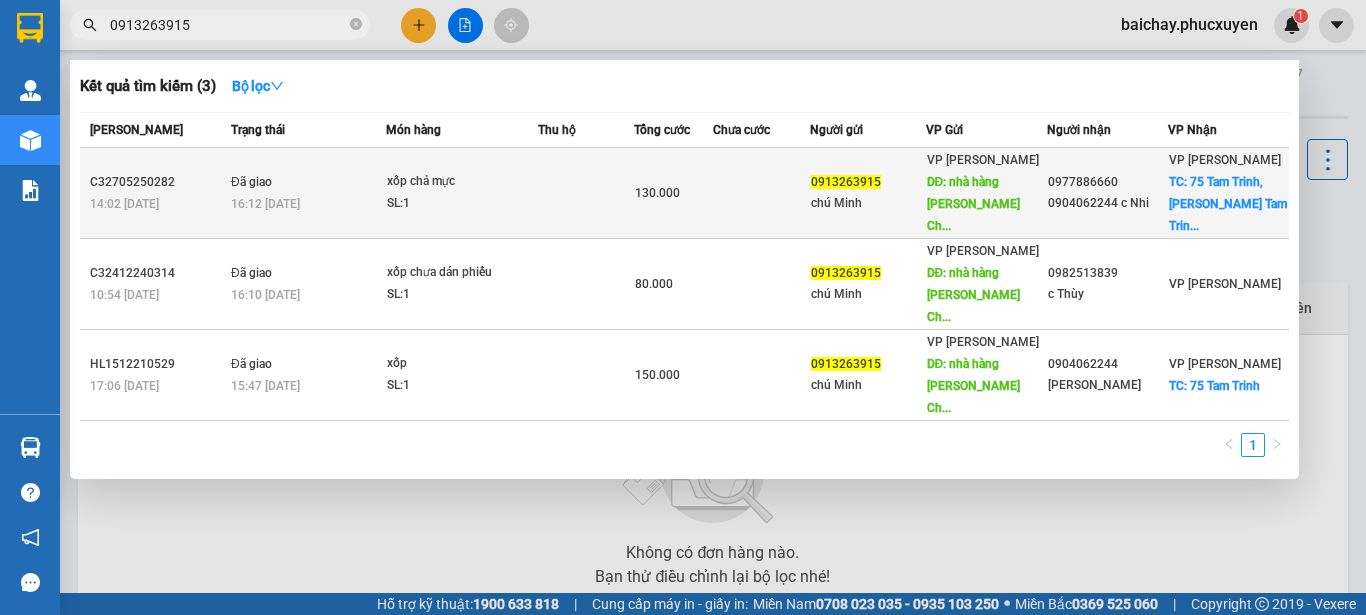 type on "0913263915" 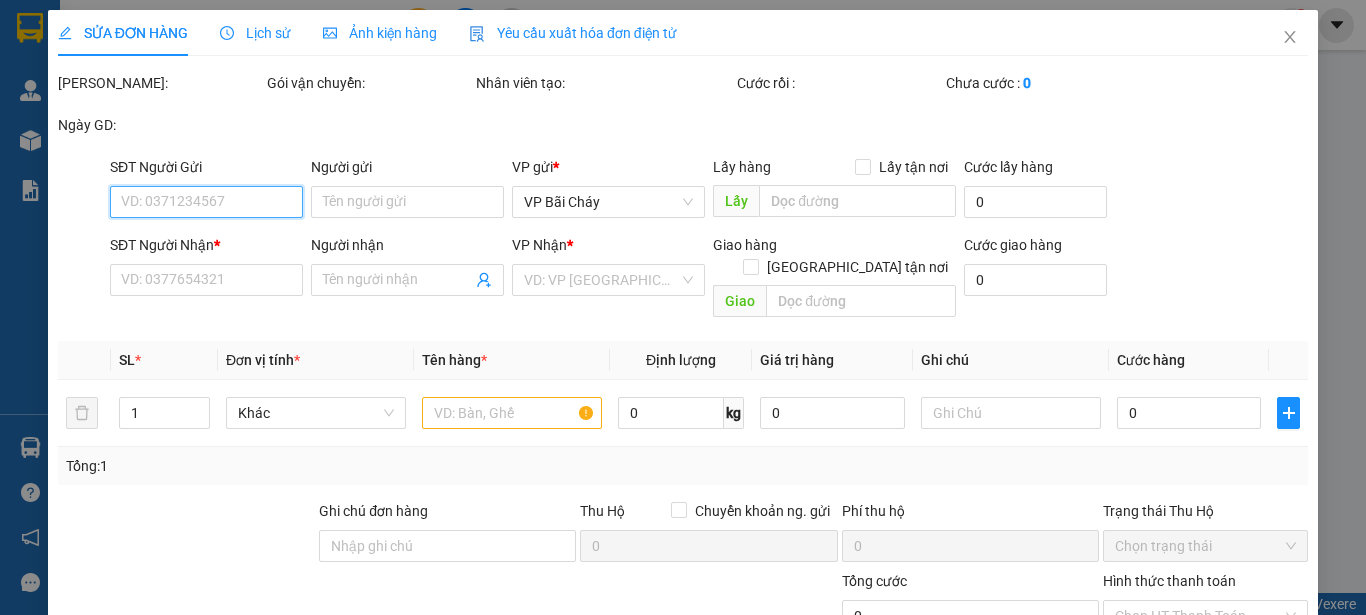 type on "0913263915" 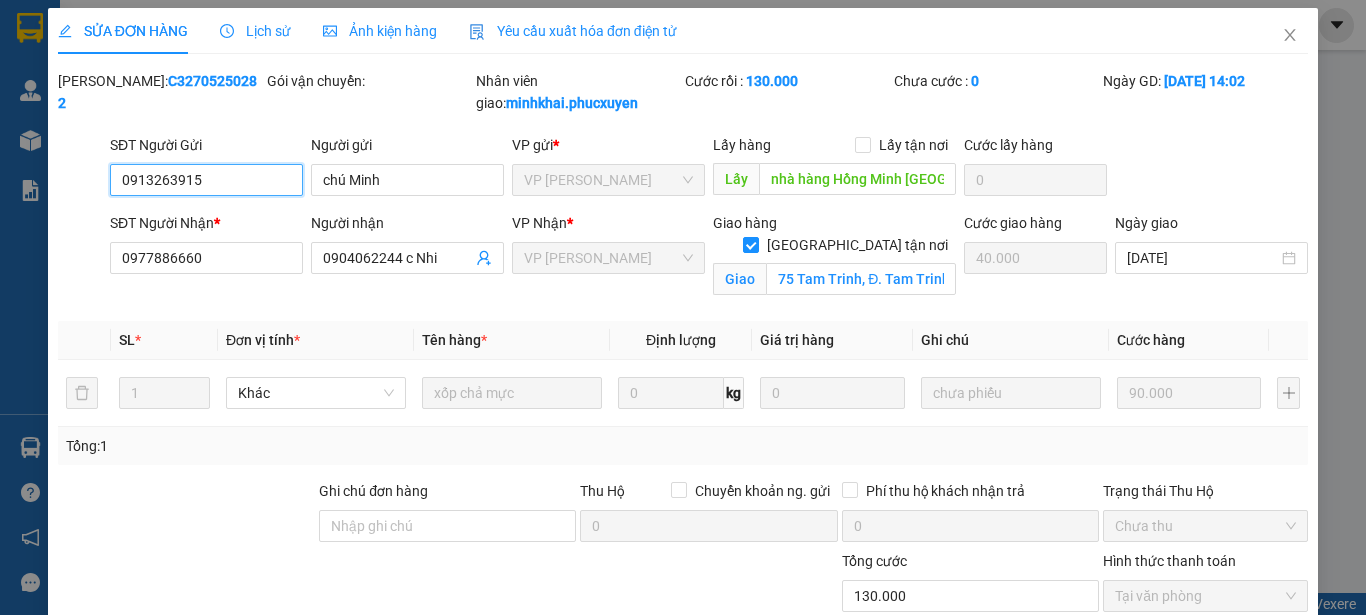 scroll, scrollTop: 0, scrollLeft: 0, axis: both 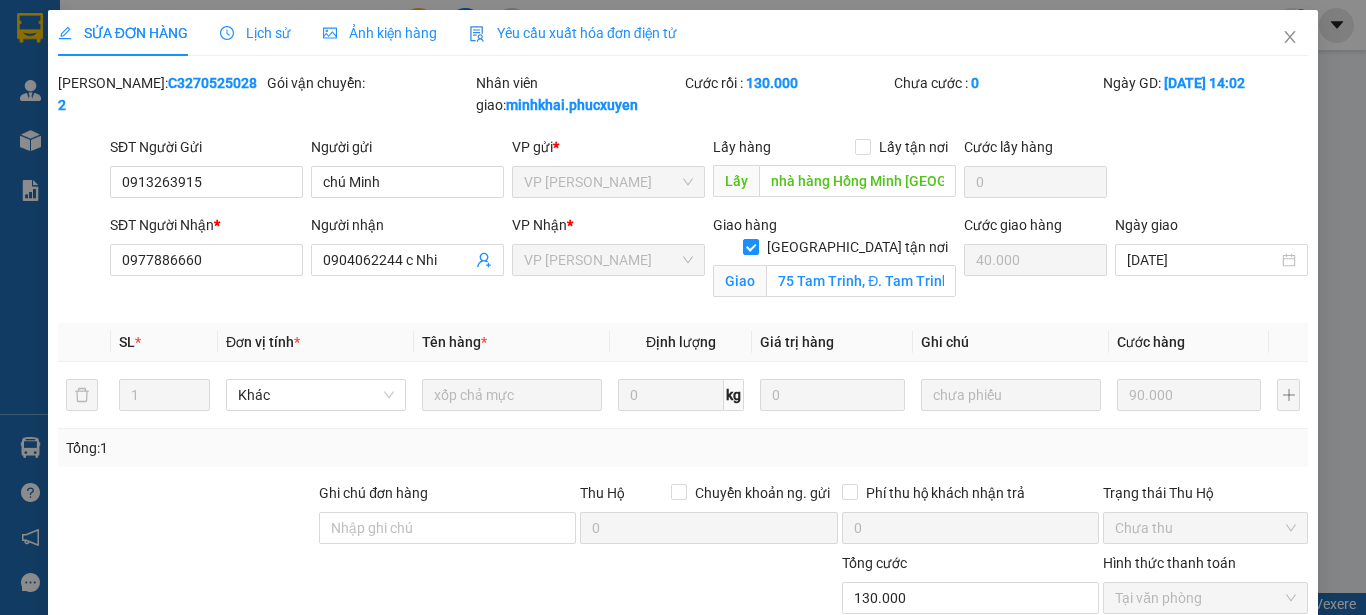 click on "Lịch sử" at bounding box center [255, 33] 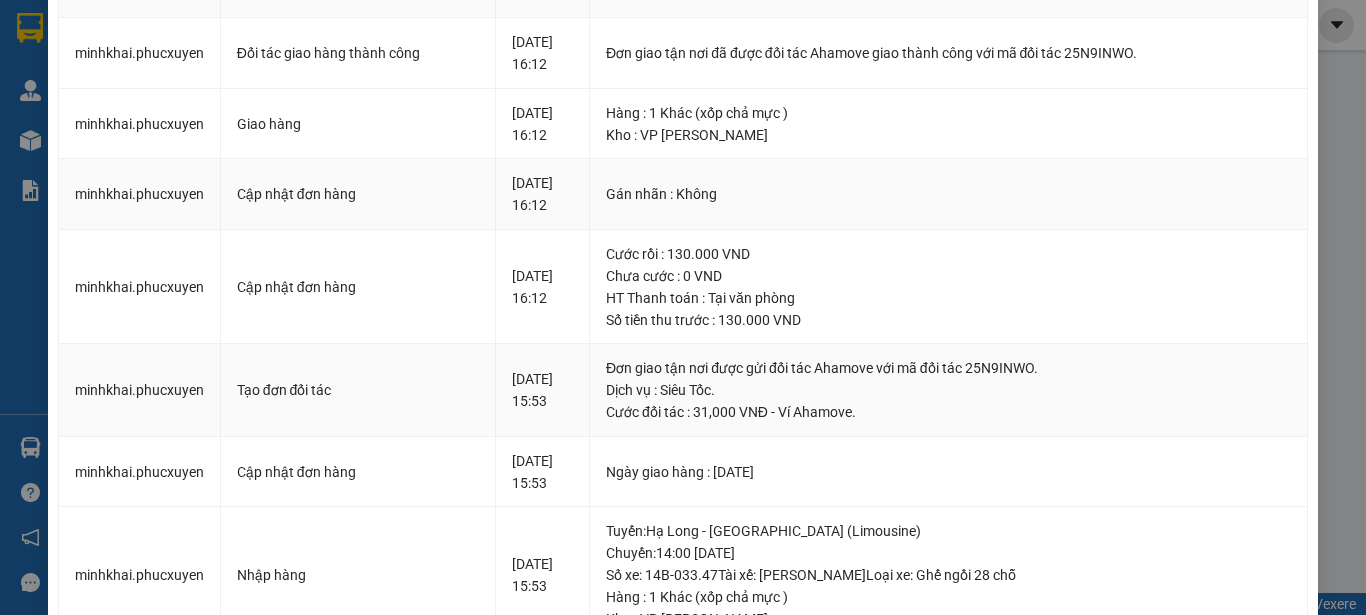 scroll, scrollTop: 0, scrollLeft: 0, axis: both 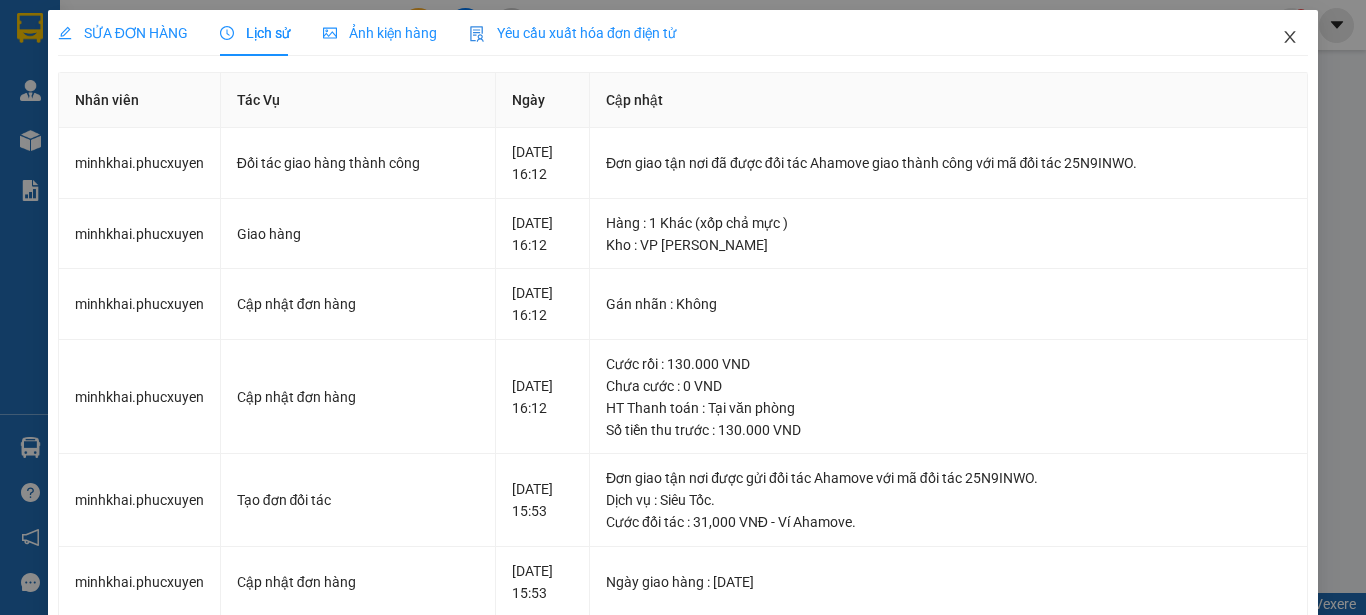 click 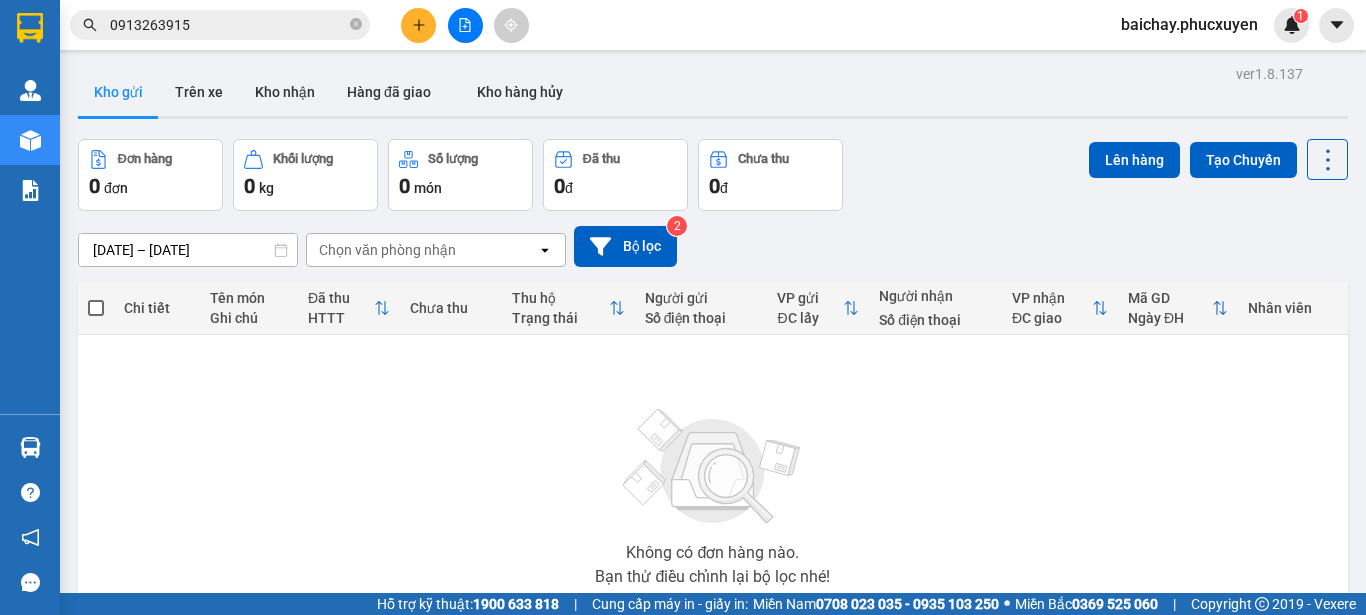 click on "0913263915" at bounding box center (228, 25) 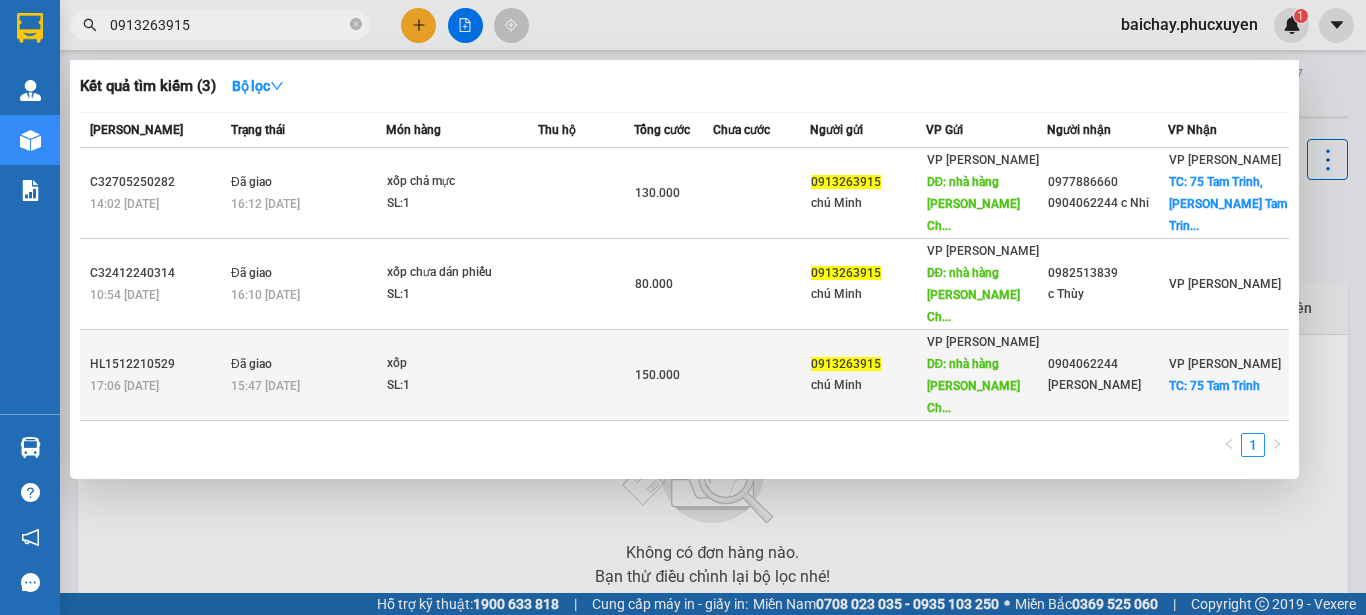 click on "[PERSON_NAME]" at bounding box center [1107, 385] 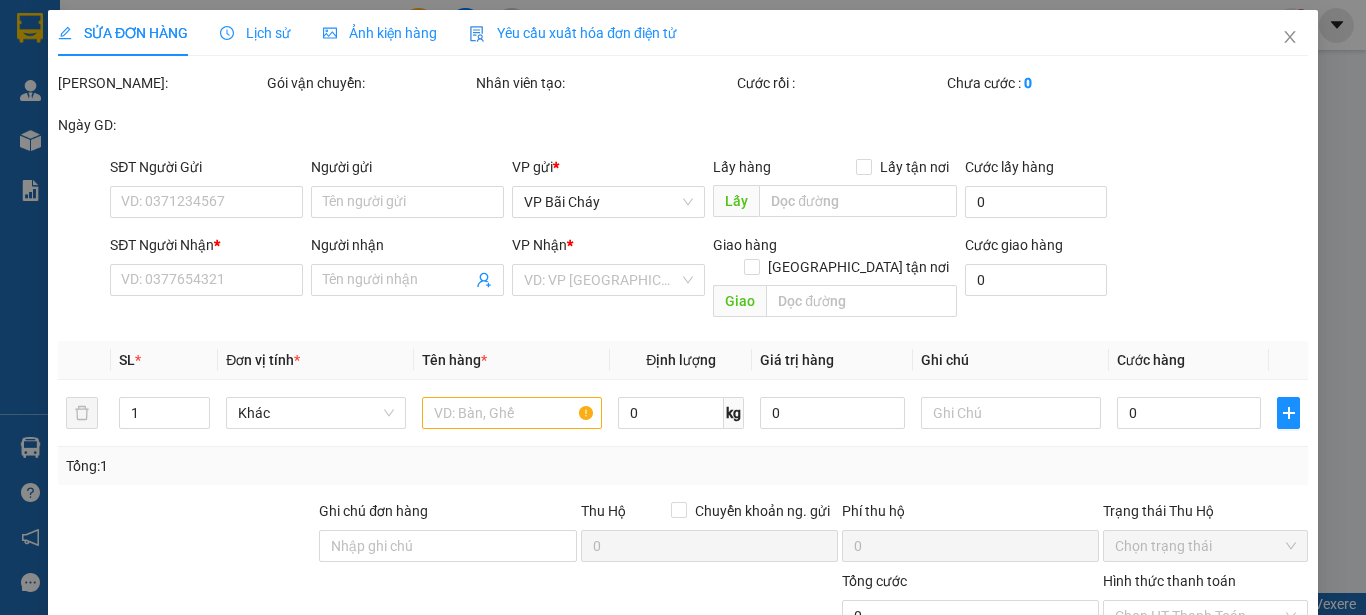 type on "0913263915" 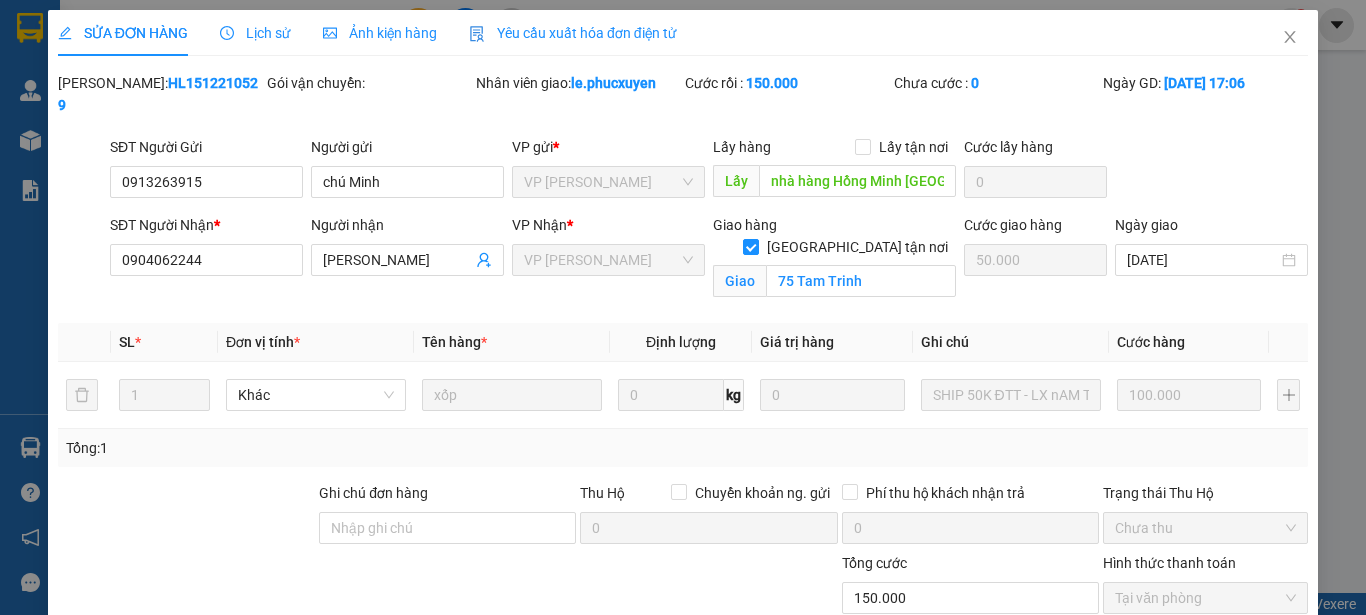 click on "Lịch sử" at bounding box center (255, 33) 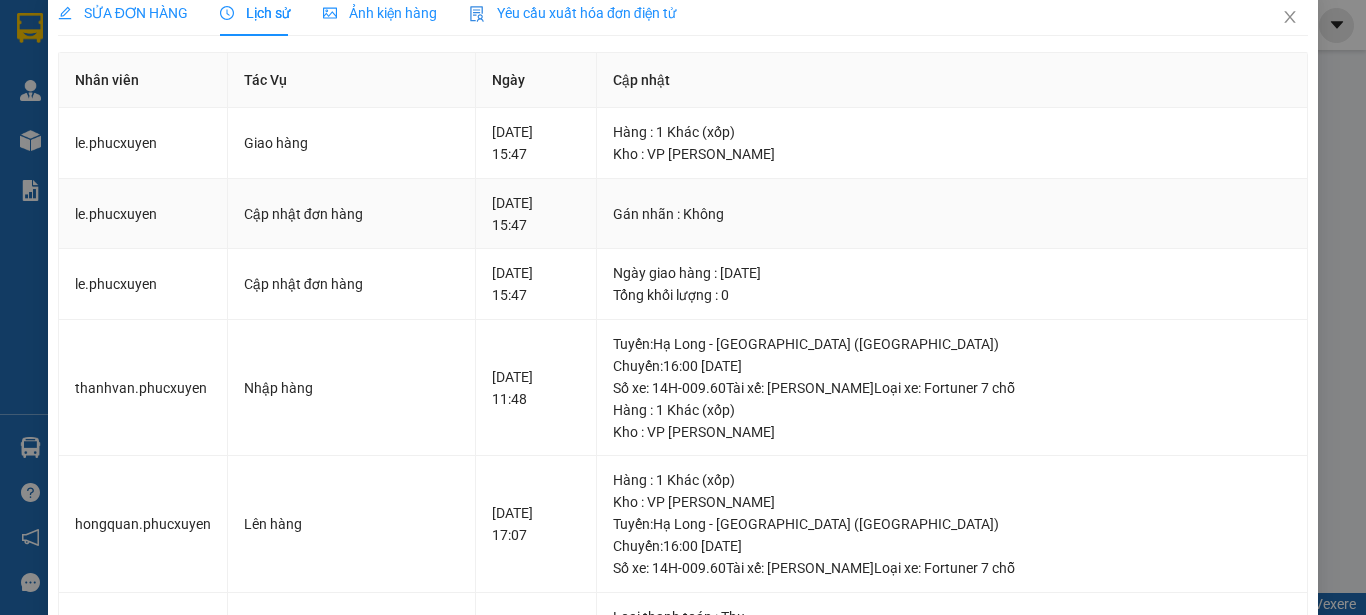 scroll, scrollTop: 0, scrollLeft: 0, axis: both 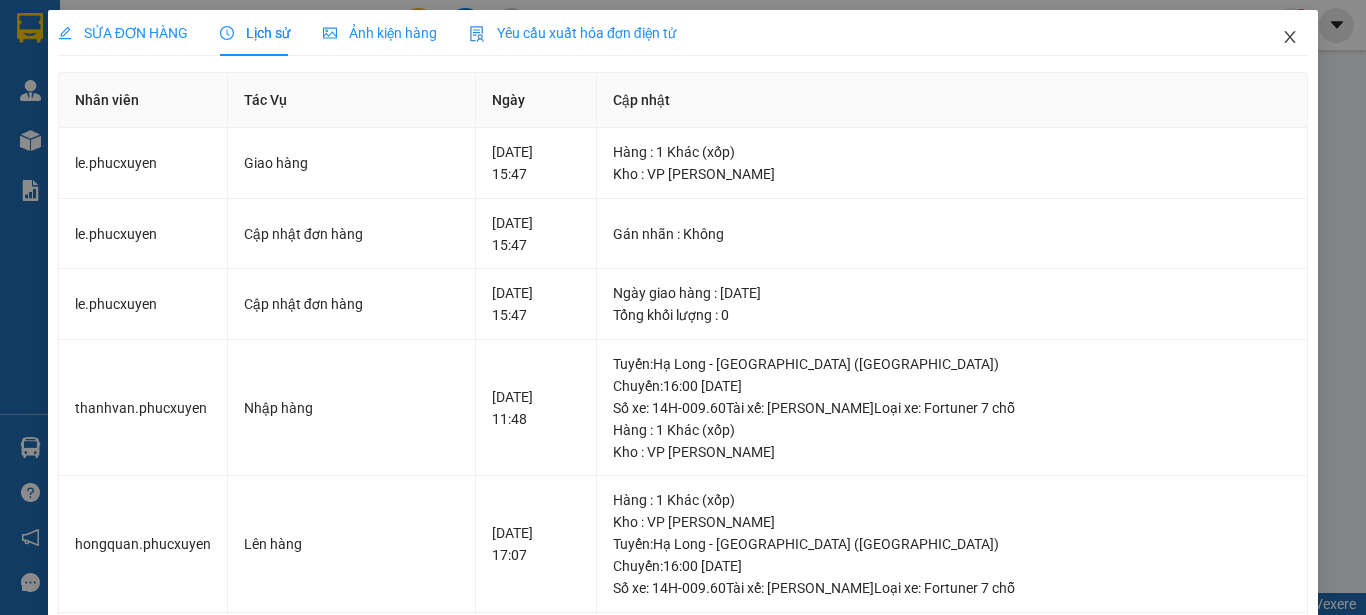 click 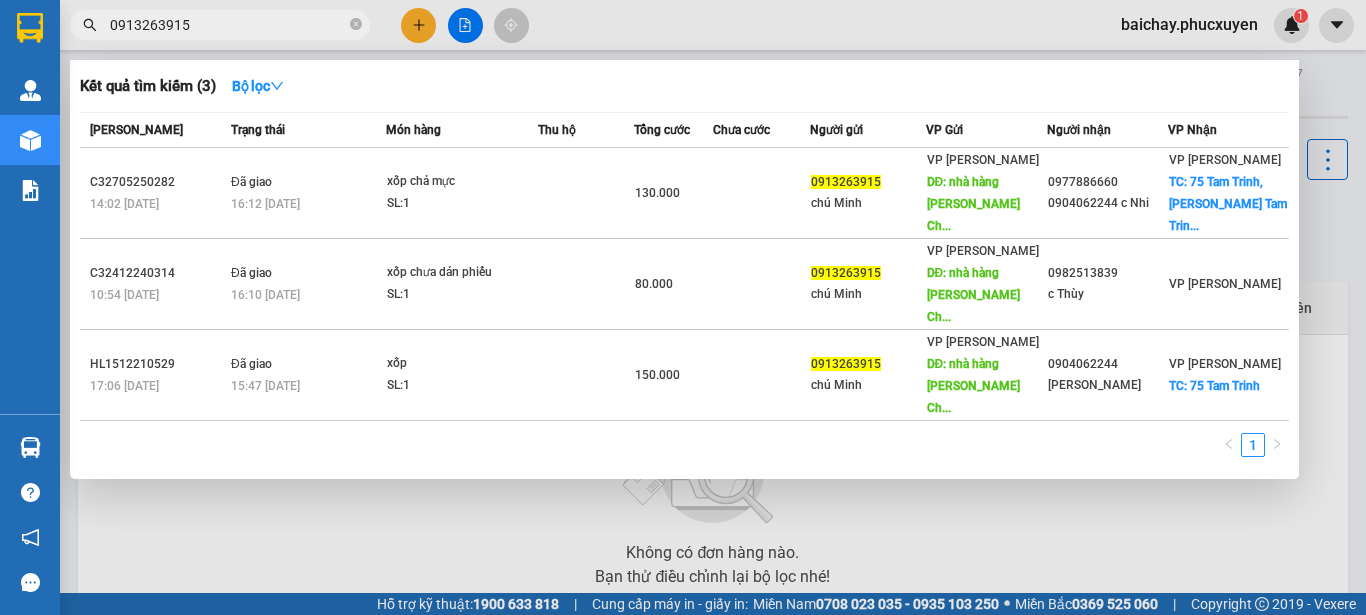 click on "0913263915" at bounding box center [228, 25] 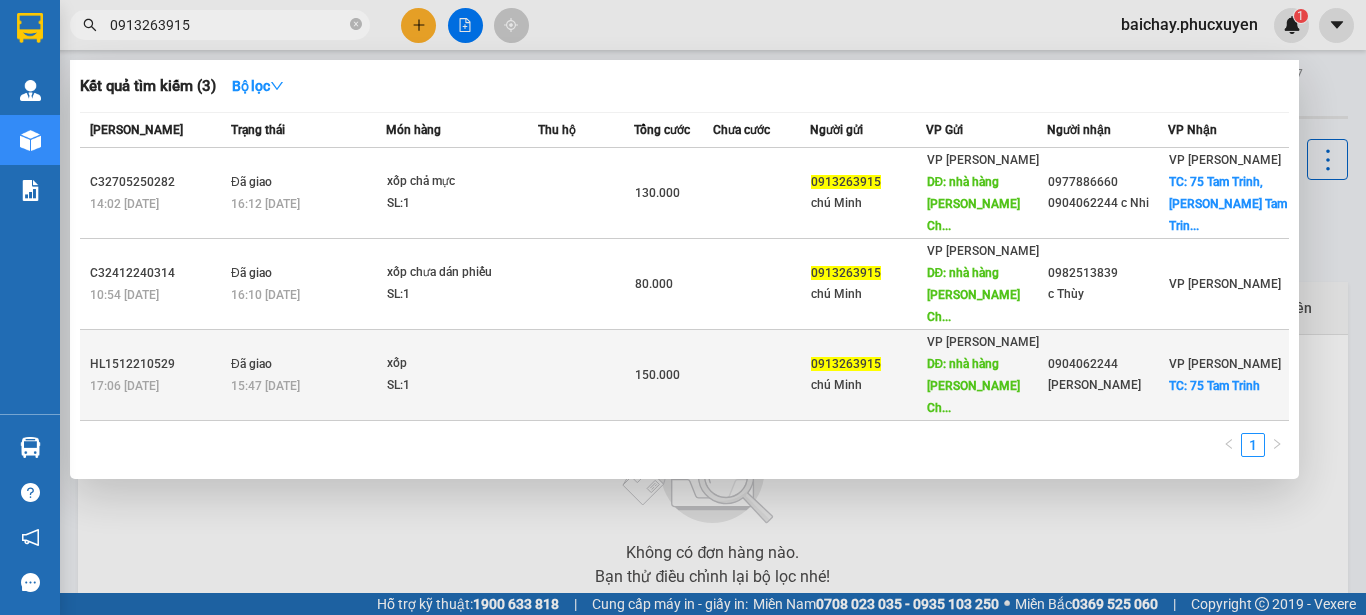 click on "[PERSON_NAME]" at bounding box center [1107, 385] 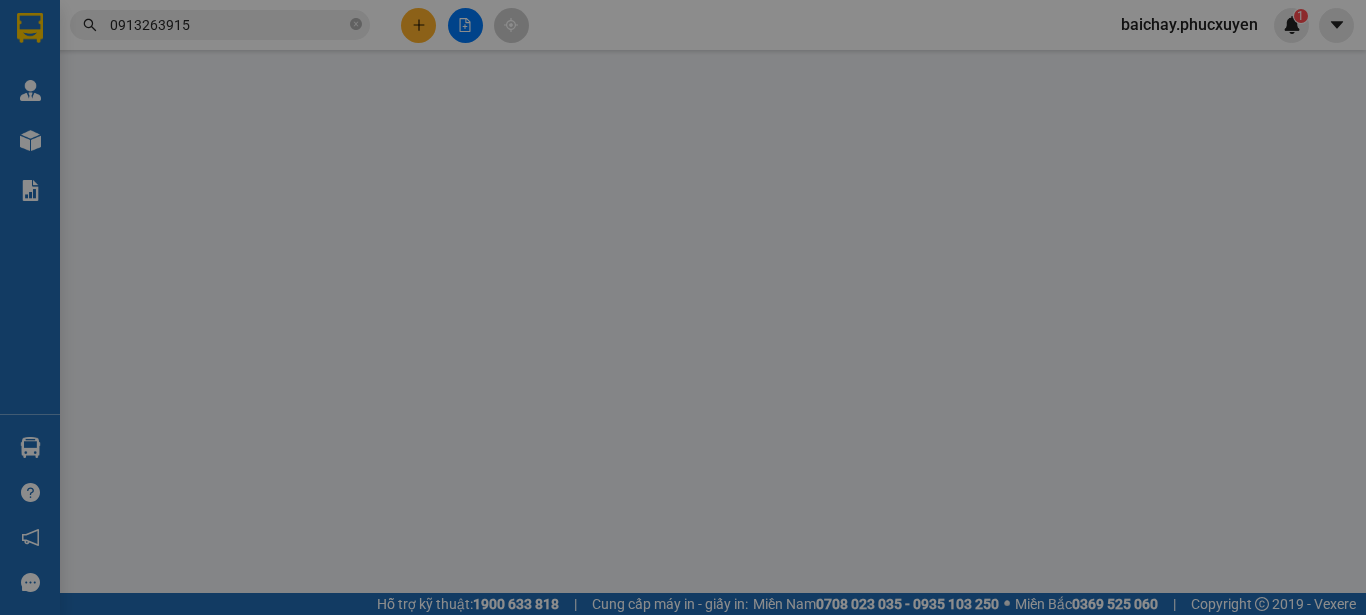 type on "0913263915" 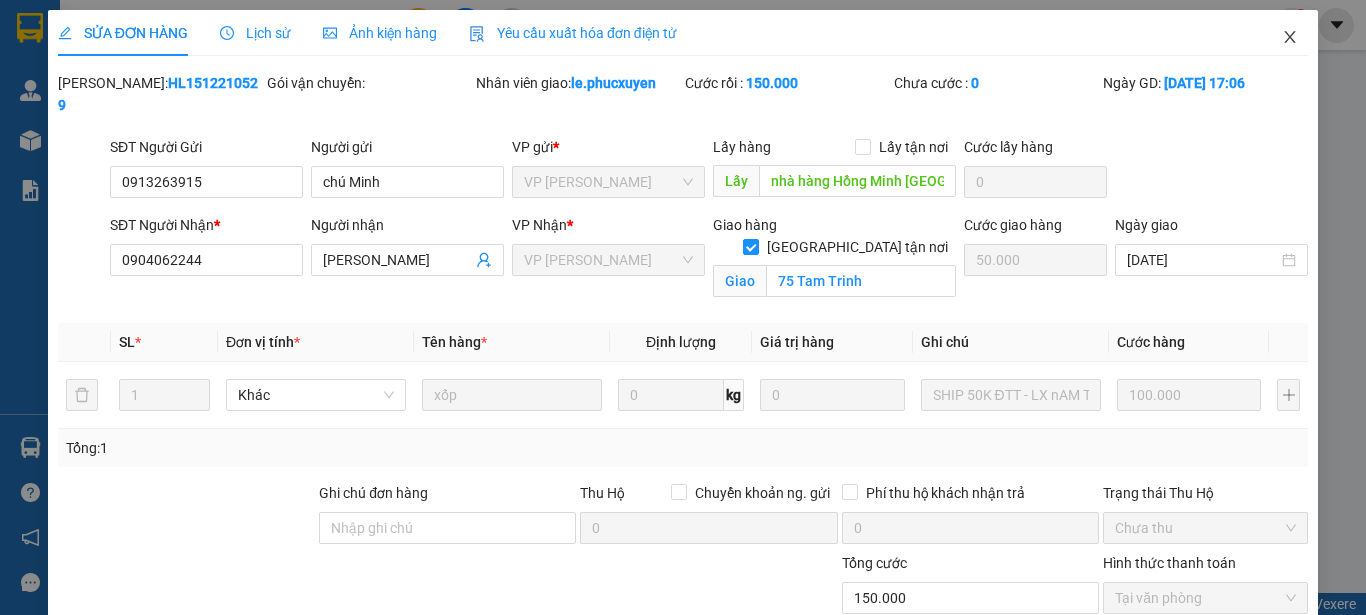 click 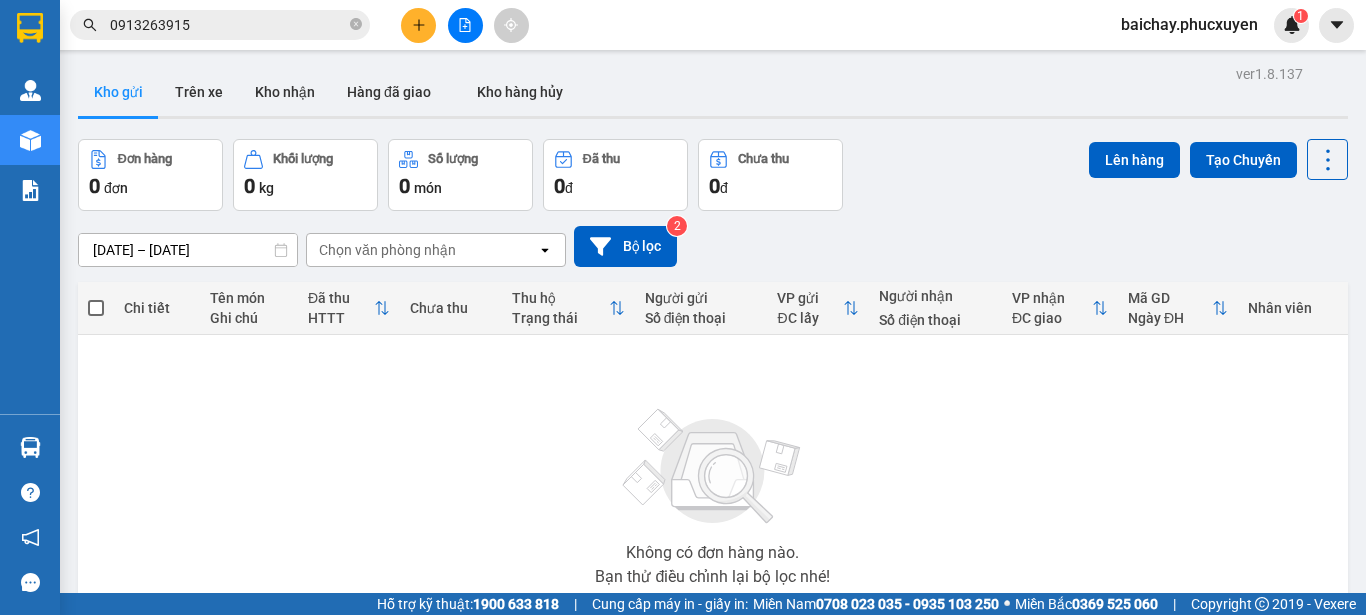 click on "0913263915" at bounding box center (228, 25) 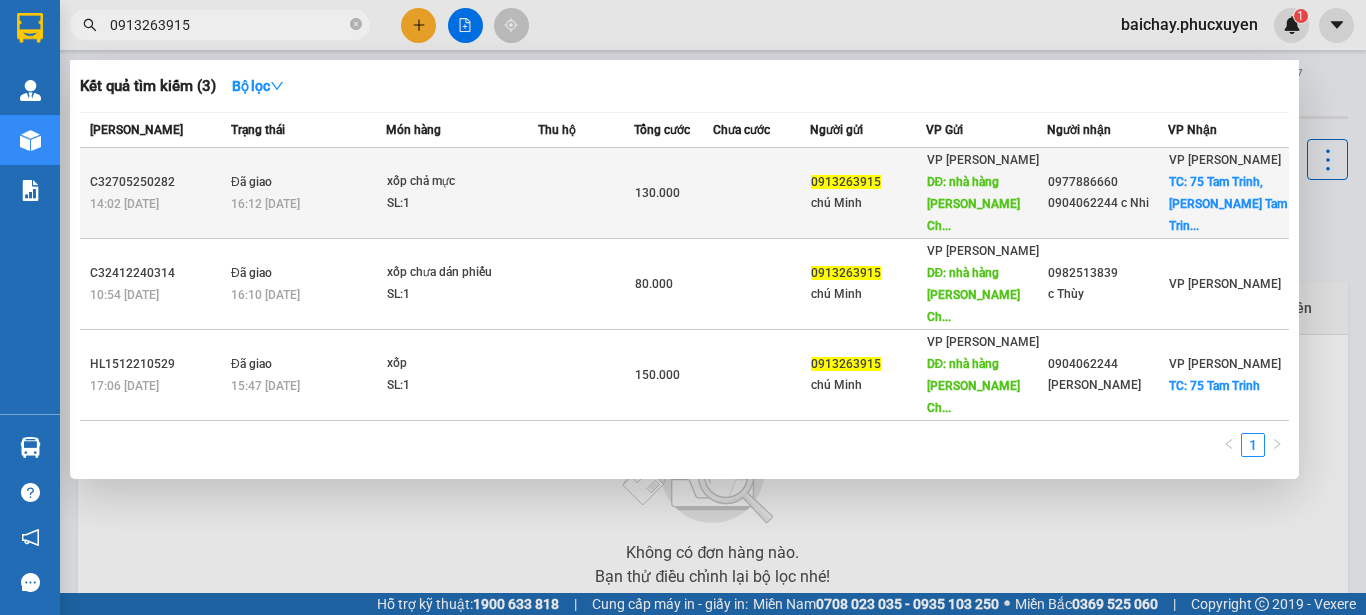 click on "VP [PERSON_NAME] TC:  75 [PERSON_NAME], [PERSON_NAME] Tam Trin..." at bounding box center [1228, 193] 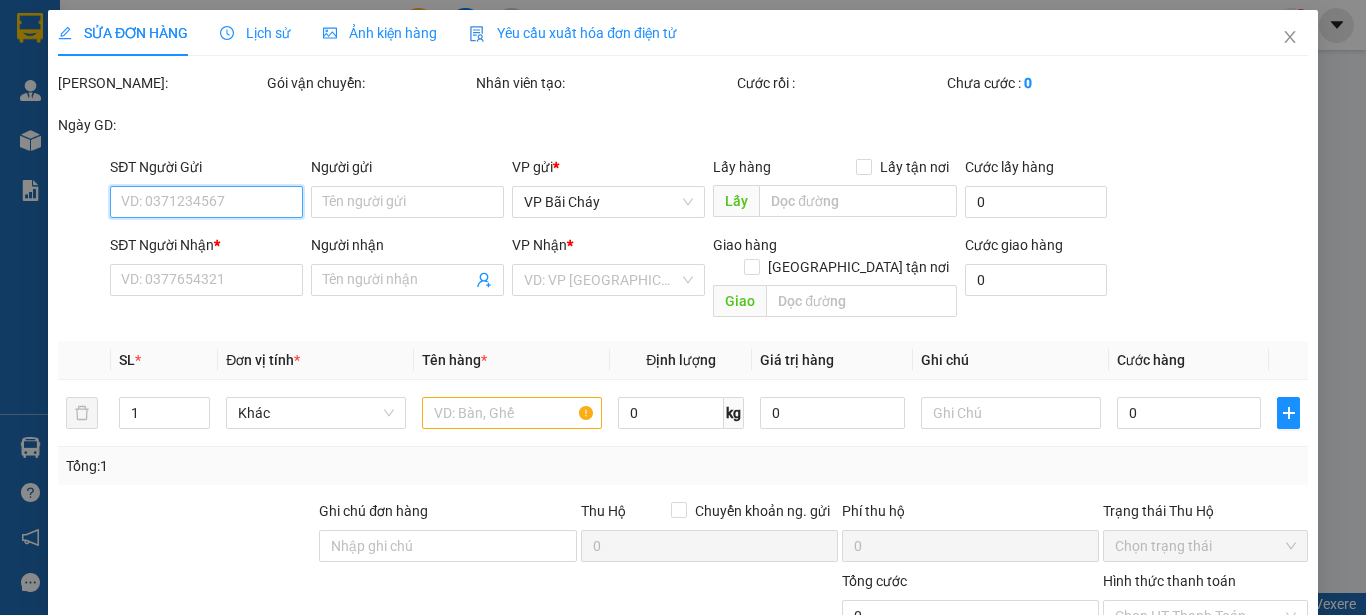 type on "0913263915" 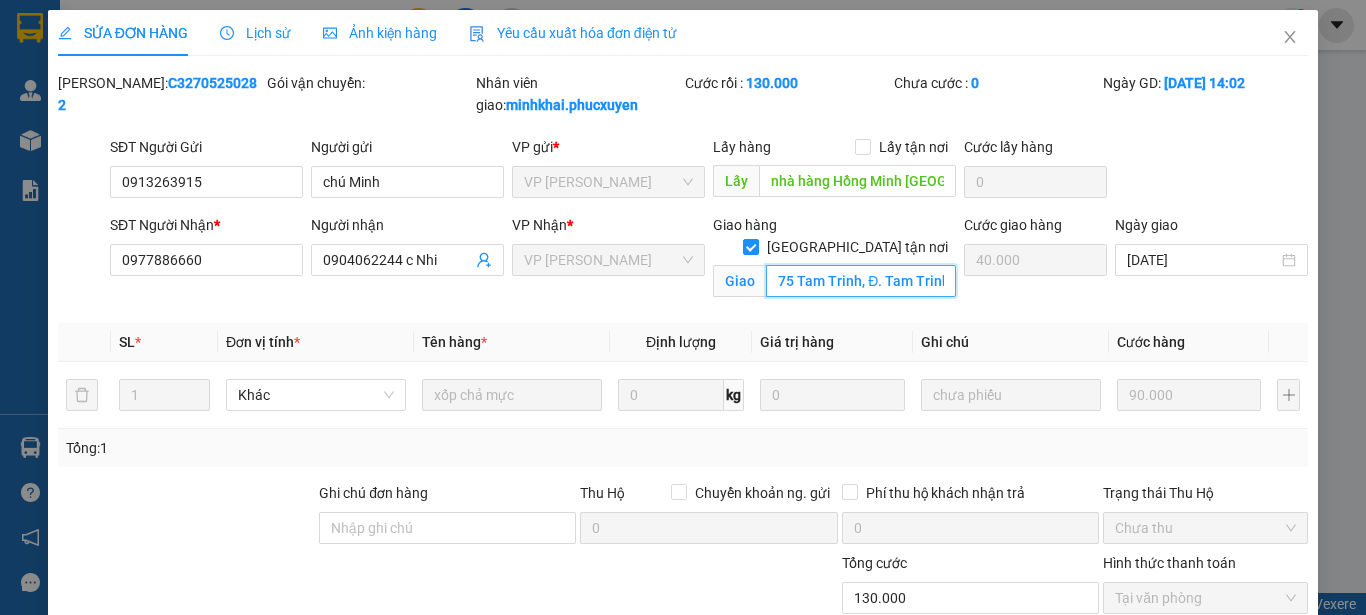 click on "75 Tam Trinh, Đ. Tam Trinh, Vĩnh Tuy, [GEOGRAPHIC_DATA]" at bounding box center (861, 281) 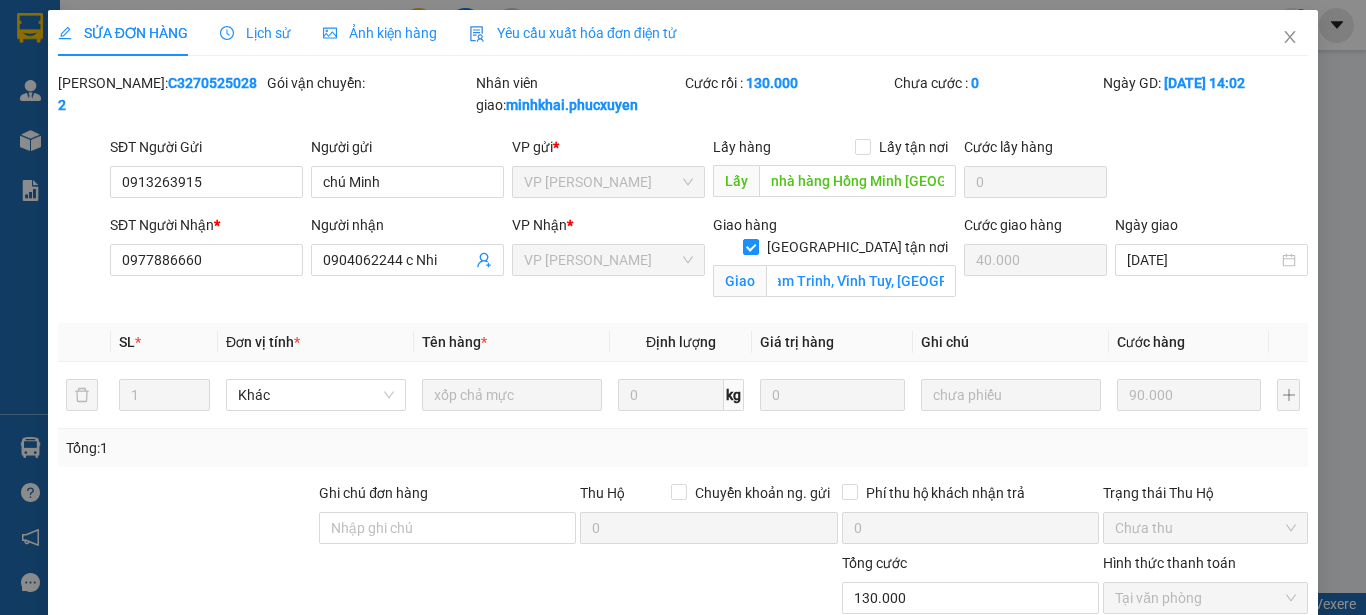 scroll, scrollTop: 0, scrollLeft: 0, axis: both 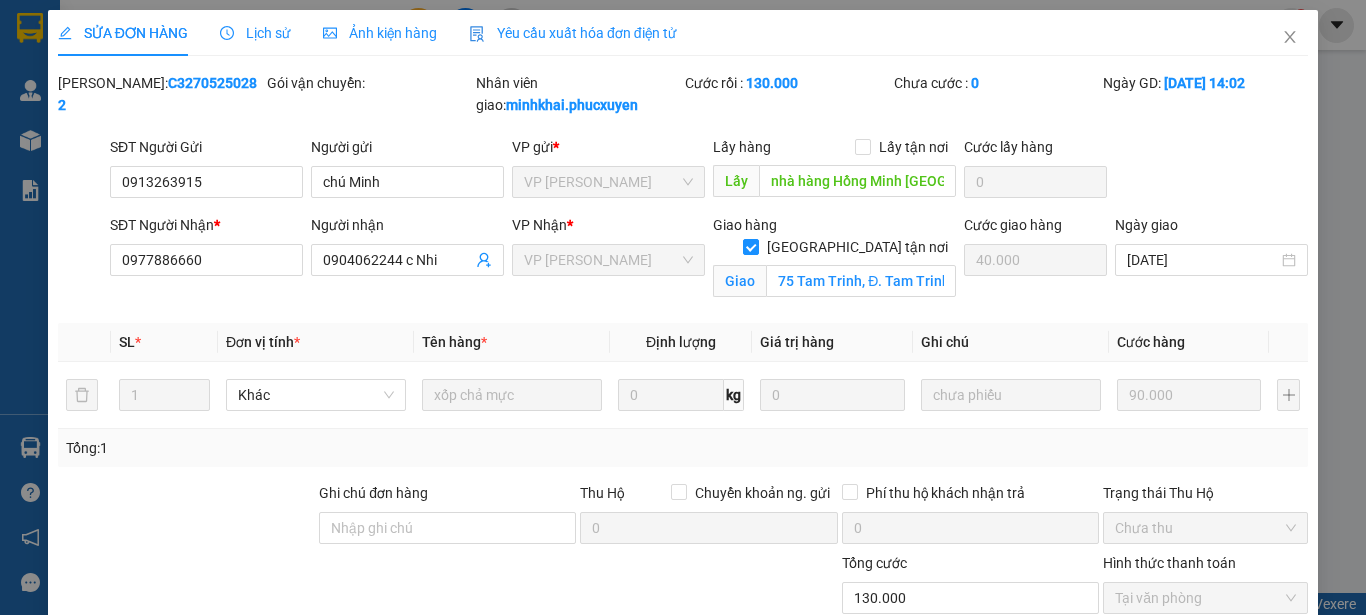 click on "SỬA ĐƠN HÀNG Lịch sử Ảnh kiện hàng Yêu cầu xuất hóa đơn điện tử Total Paid Fee 130.000 Total UnPaid Fee 0 Cash Collection Total Fee Mã ĐH:  C32705250282 Gói vận chuyển:   Nhân viên giao: minhkhai.phucxuyen Cước rồi :   130.000 Chưa cước :   0 Ngày GD:   [DATE] 14:02 SĐT Người Gửi 0913263915 Người gửi chú [PERSON_NAME] VP gửi  * VP [PERSON_NAME]  Lấy hàng Lấy tận nơi Lấy nhà hàng Hồng Minh Tuần Châu Cước lấy hàng 0 SĐT Người Nhận  * 0977886660 Người nhận 0904062244 c Nhi VP Nhận  * VP [PERSON_NAME] hàng Giao tận nơi Giao 75 Tam Trinh, [PERSON_NAME] Tam Trinh, Vĩnh Tuy, [PERSON_NAME] giao hàng 40.000 Ngày giao [DATE] SL  * Đơn vị tính  * Tên hàng  * Định lượng Giá trị hàng Ghi chú Cước hàng                   1 Khác xốp chả mực 0 kg 0 chưa phiếu 90.000 Tổng:  1 Ghi chú đơn hàng Thu Hộ Chuyển khoản ng. gửi 0 Phí thu hộ khách nhận trả 0   Chưa thu 0 0" at bounding box center [683, 307] 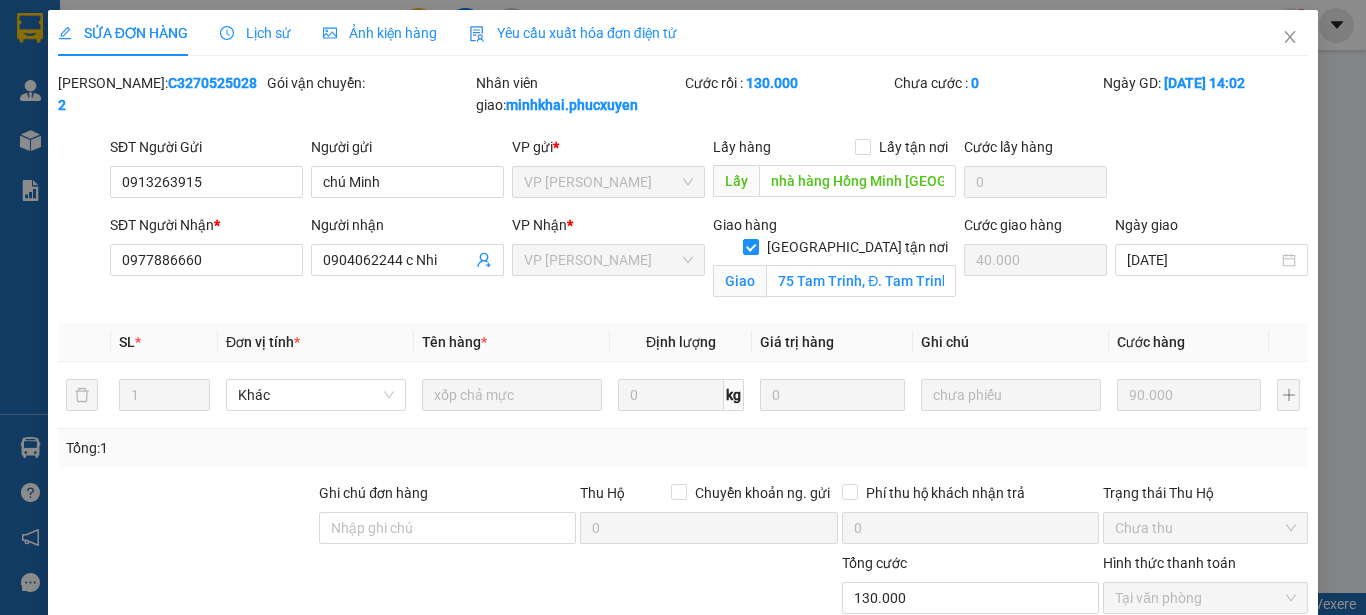 click on "Lịch sử" at bounding box center [255, 33] 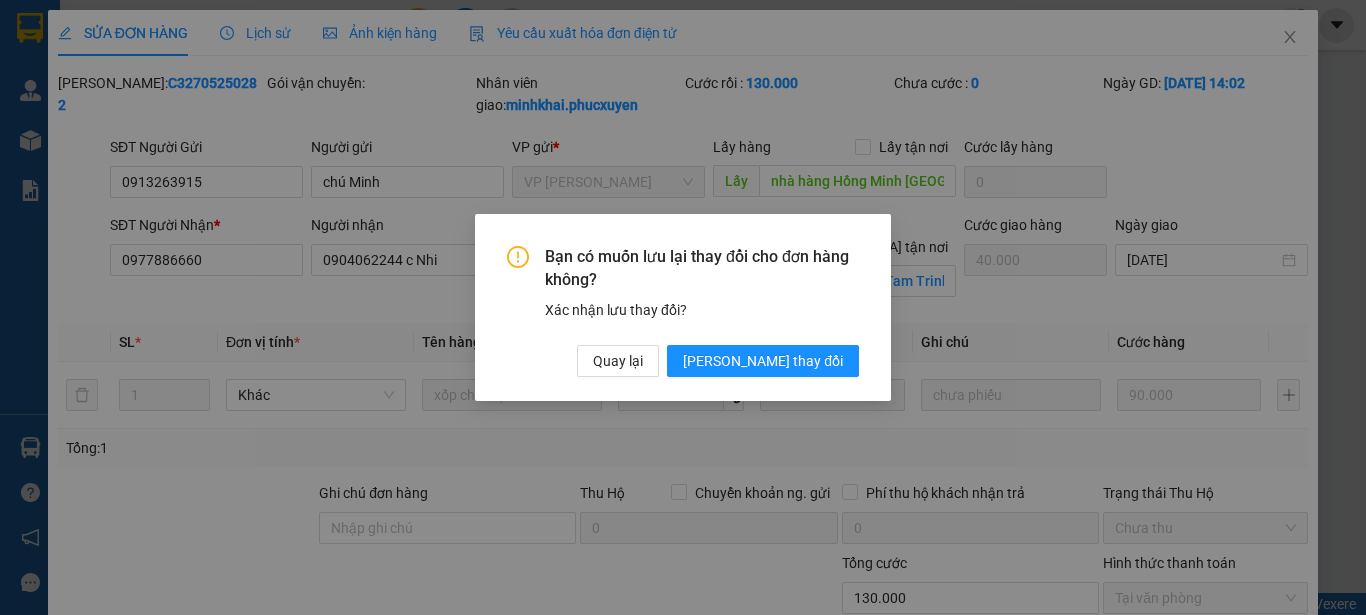click on "Bạn có muốn lưu lại thay đổi cho đơn hàng không? Xác nhận lưu thay đổi? Quay lại [PERSON_NAME] thay đổi" at bounding box center [683, 307] 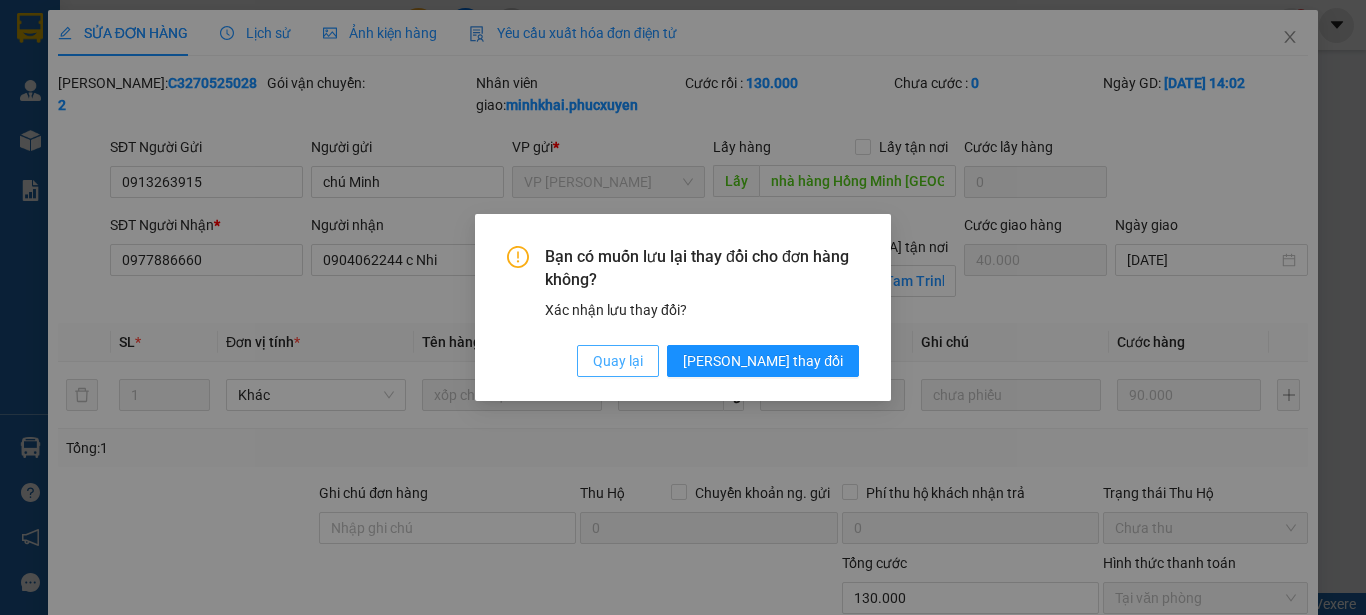 click on "Quay lại" at bounding box center (618, 361) 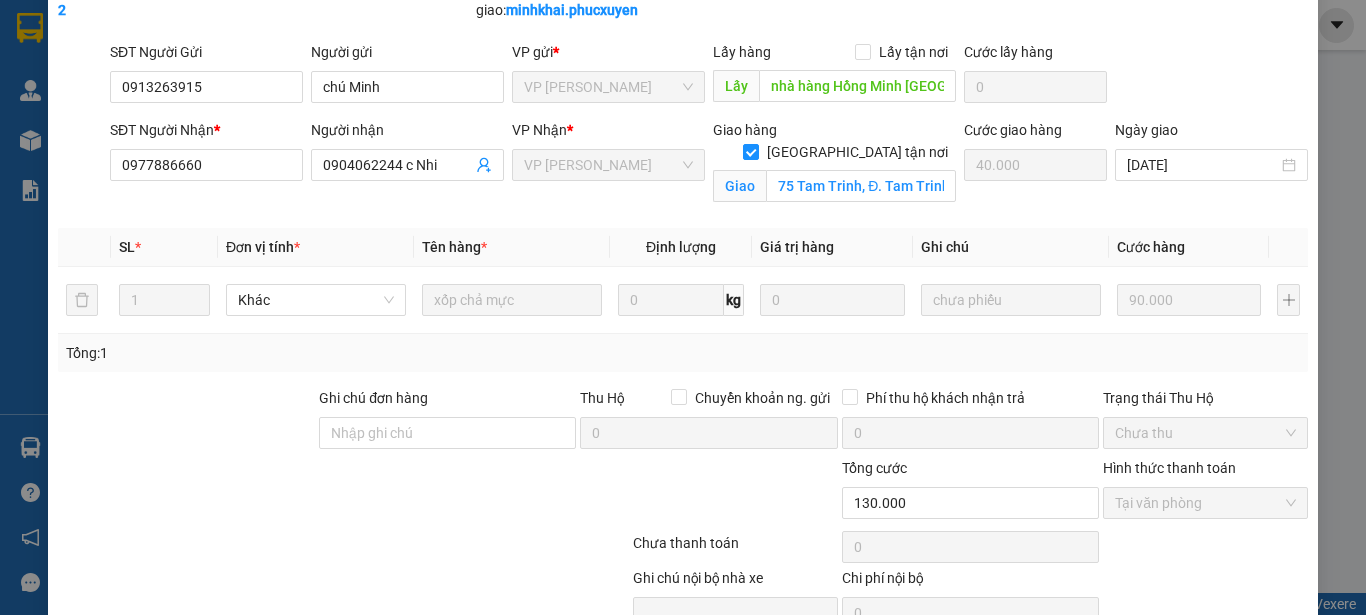 scroll, scrollTop: 0, scrollLeft: 0, axis: both 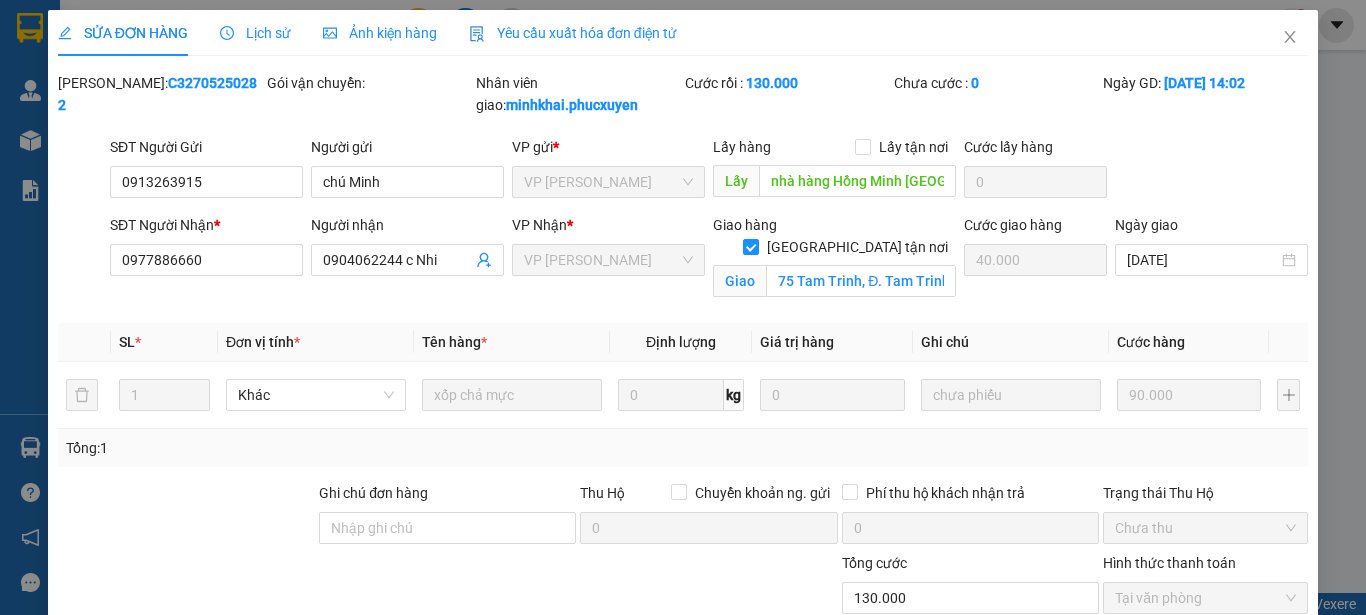 click on "Lịch sử" at bounding box center (255, 33) 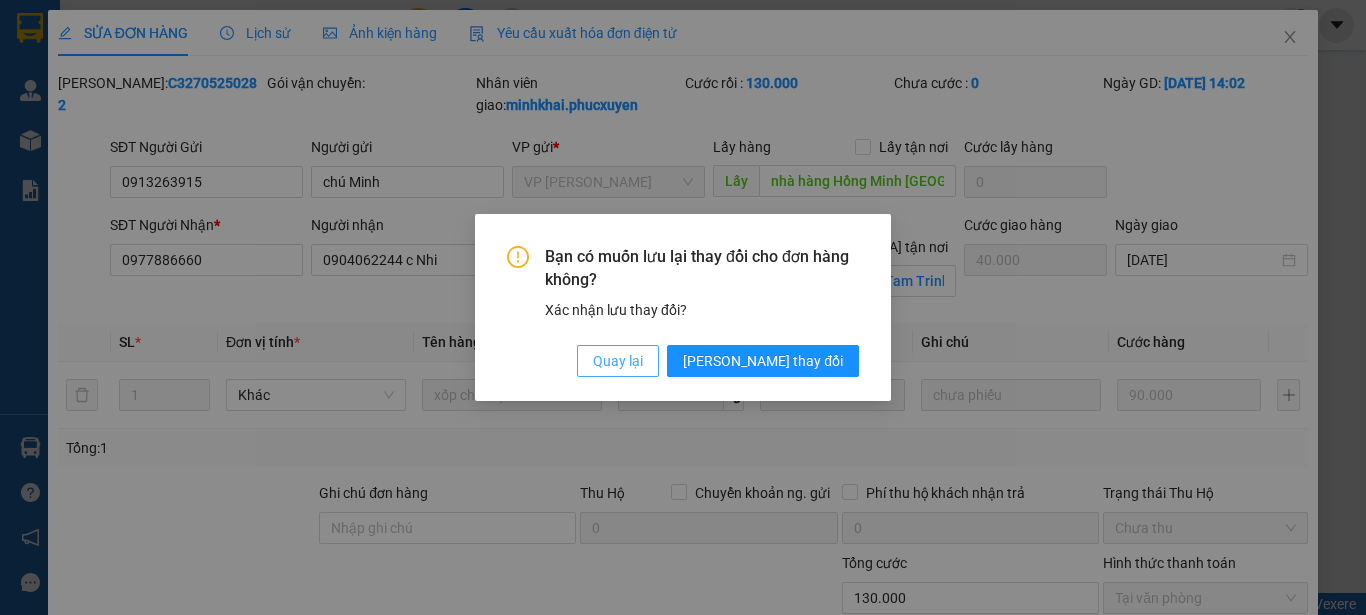 click on "Quay lại" at bounding box center [618, 361] 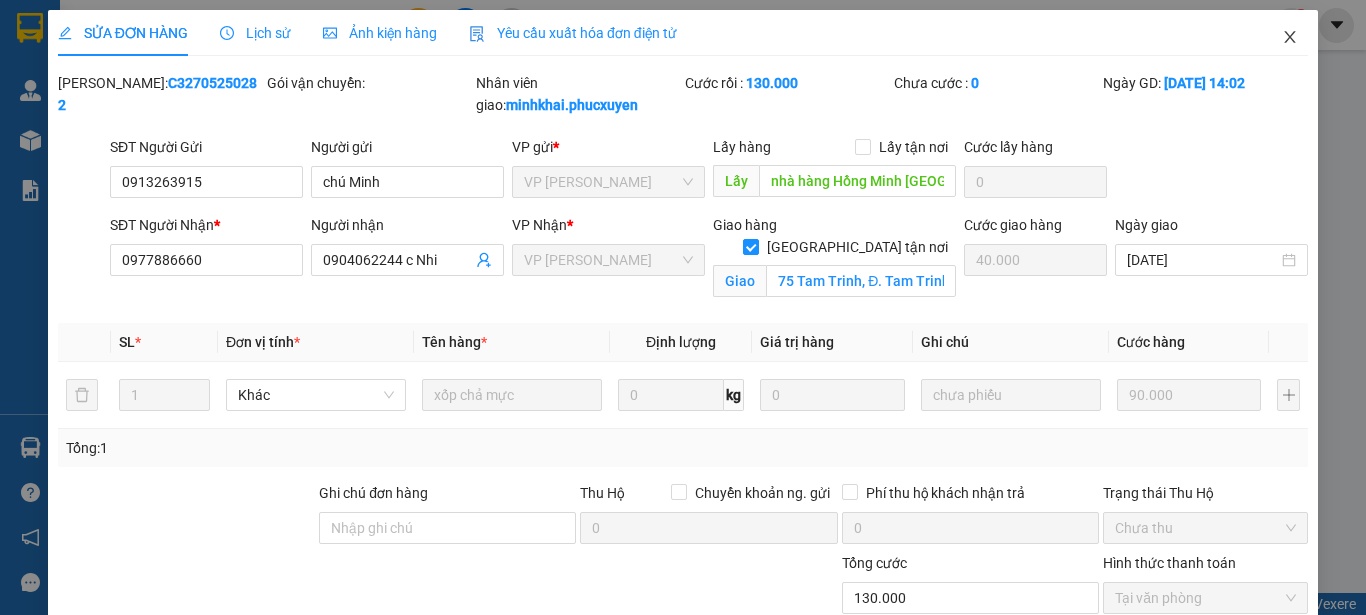 click 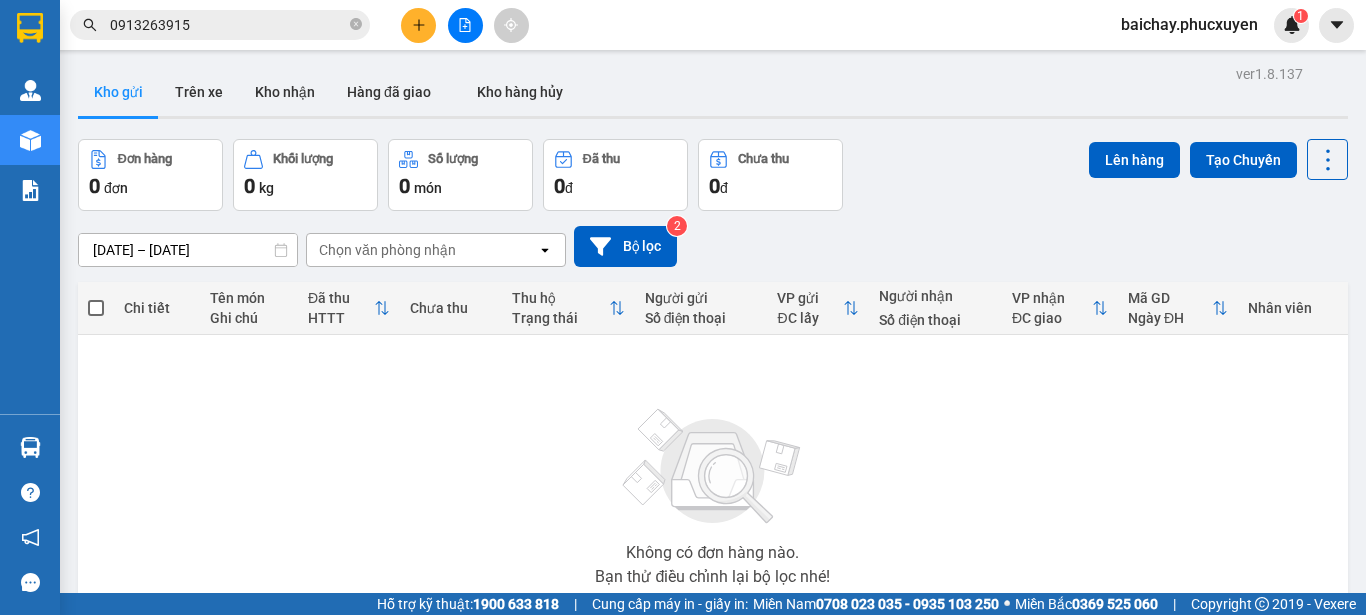 click on "0913263915" at bounding box center [228, 25] 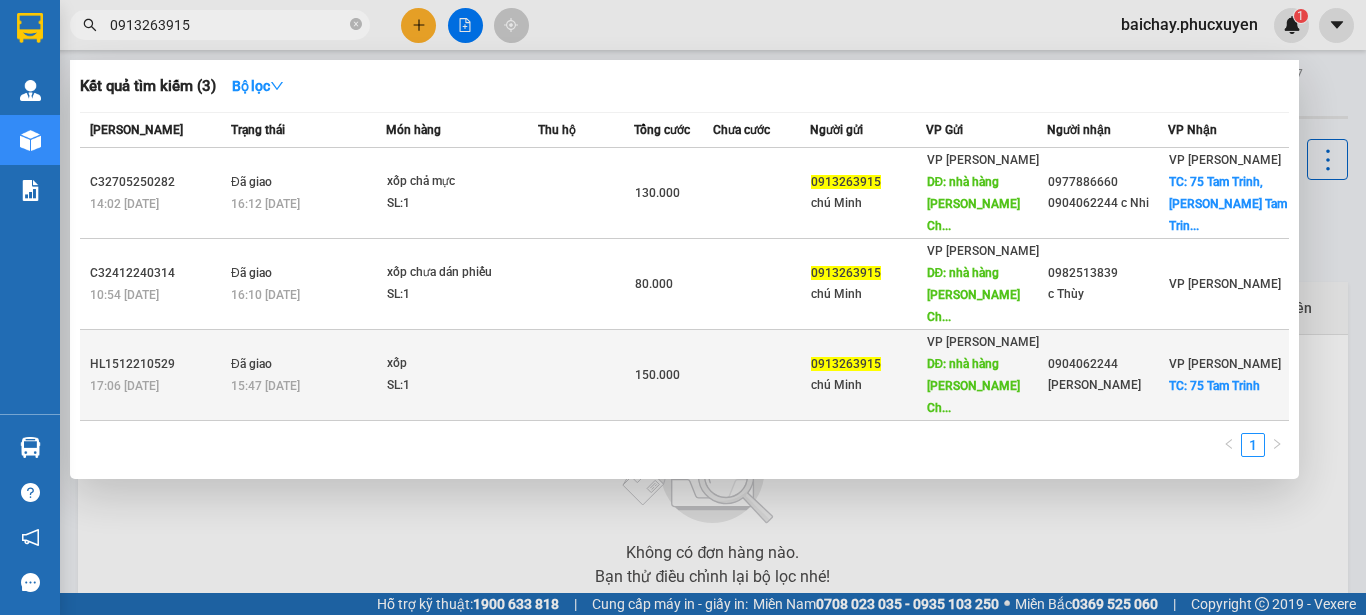 click on "[PERSON_NAME]" at bounding box center [1107, 385] 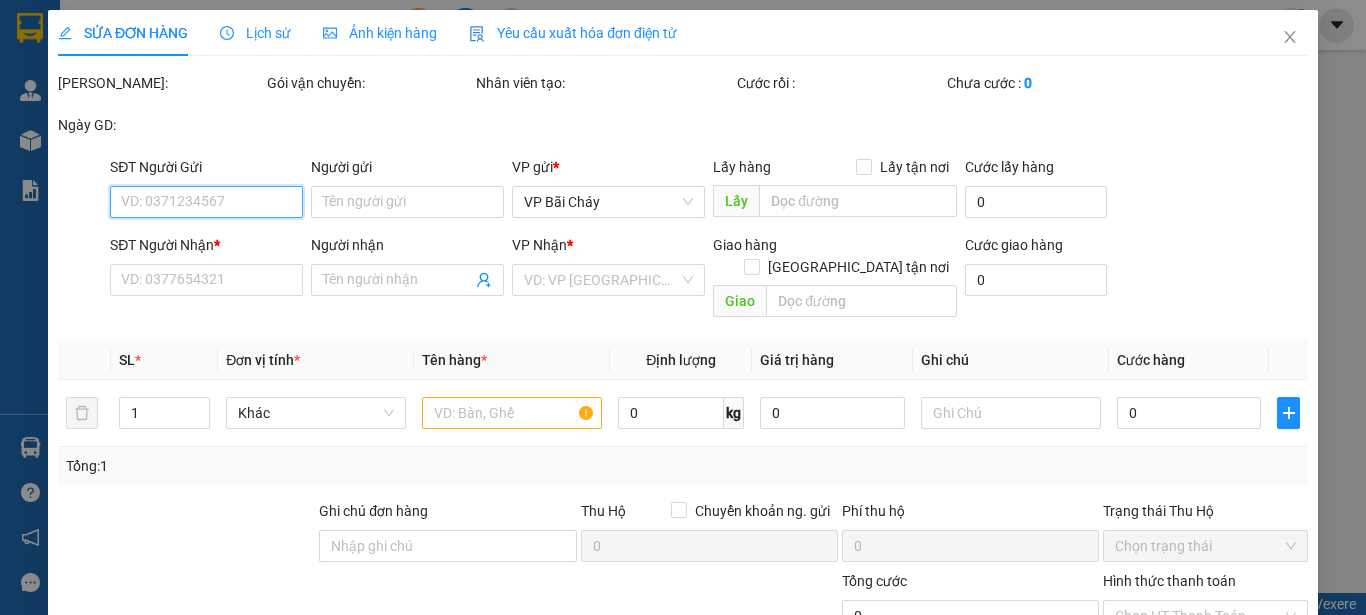 type on "0913263915" 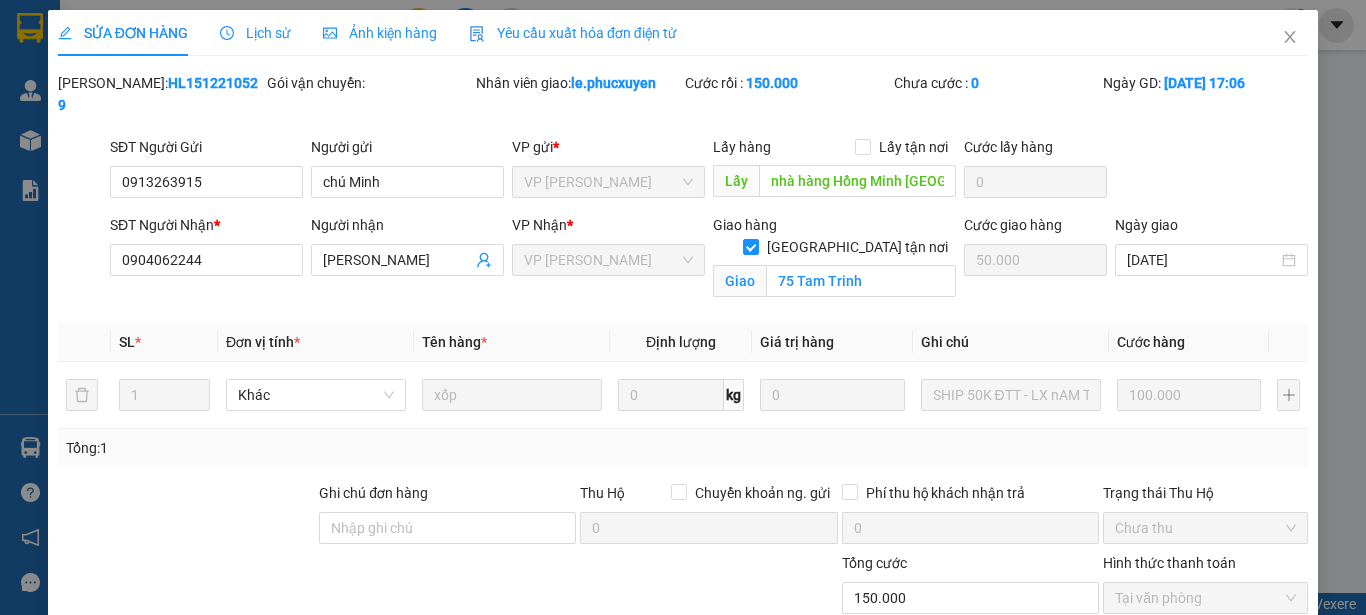 click on "Lịch sử" at bounding box center (255, 33) 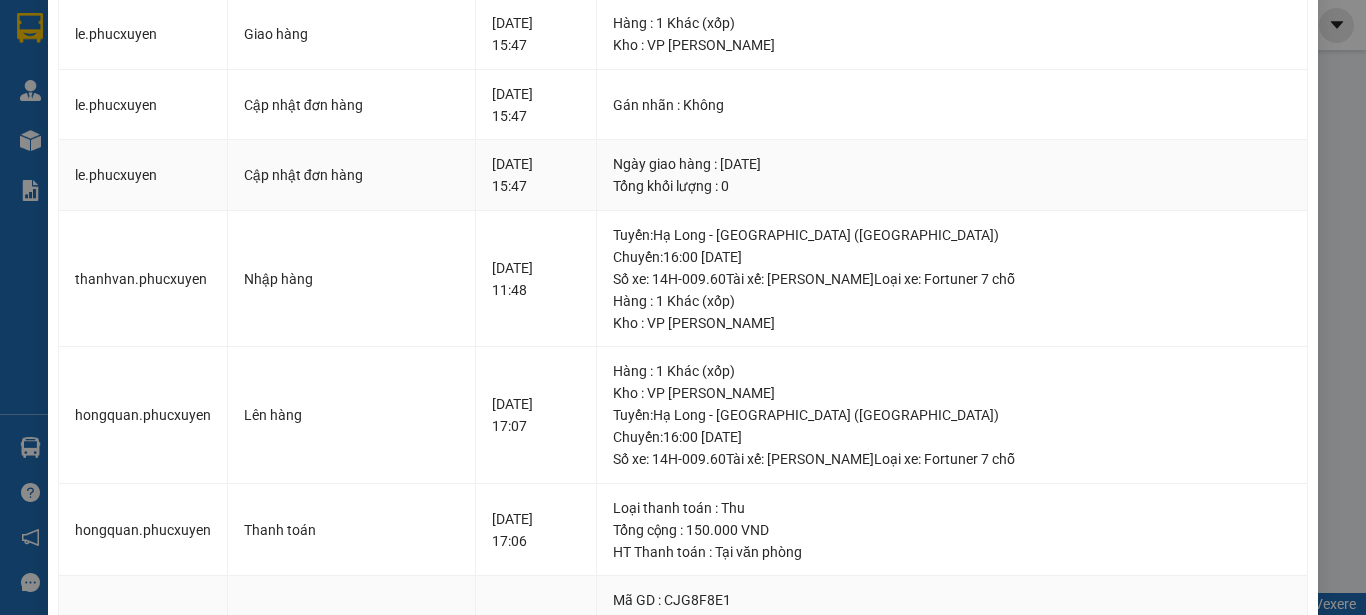 scroll, scrollTop: 0, scrollLeft: 0, axis: both 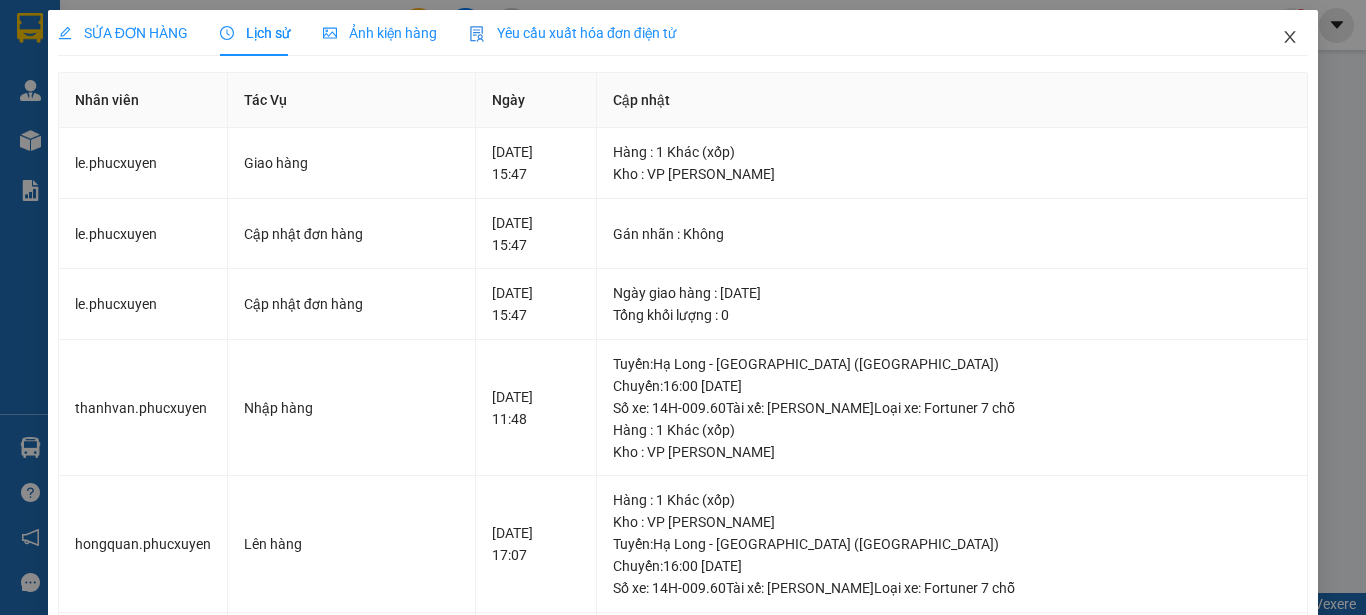 click 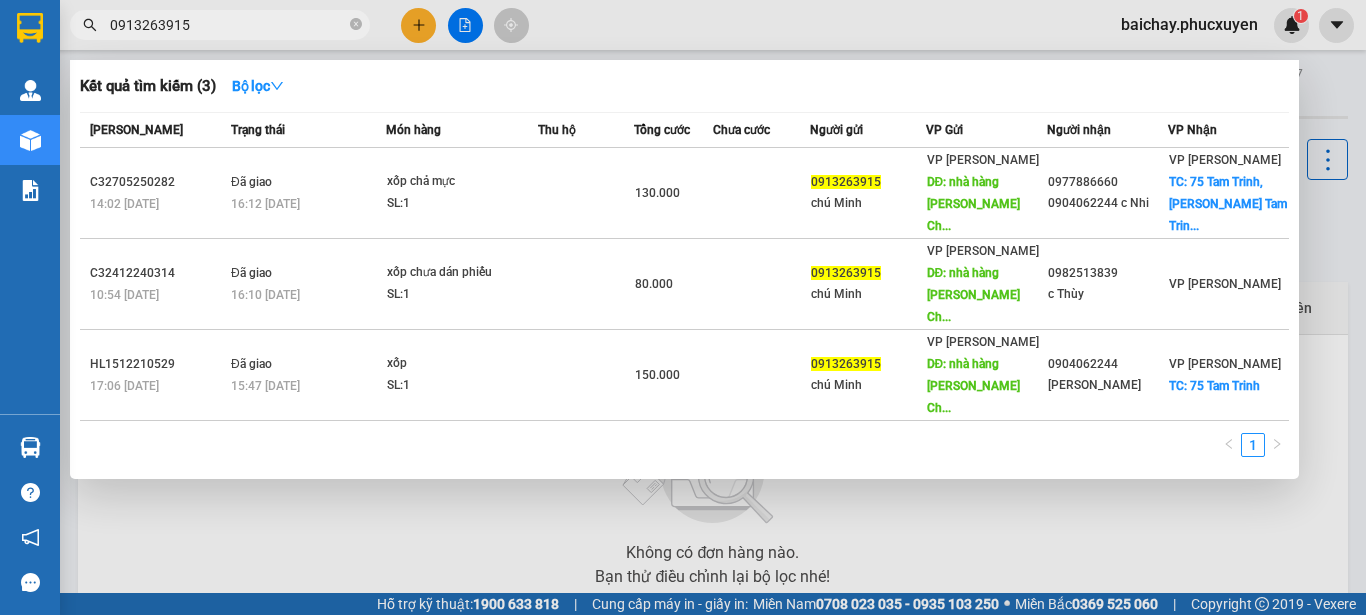 click on "0913263915" at bounding box center [228, 25] 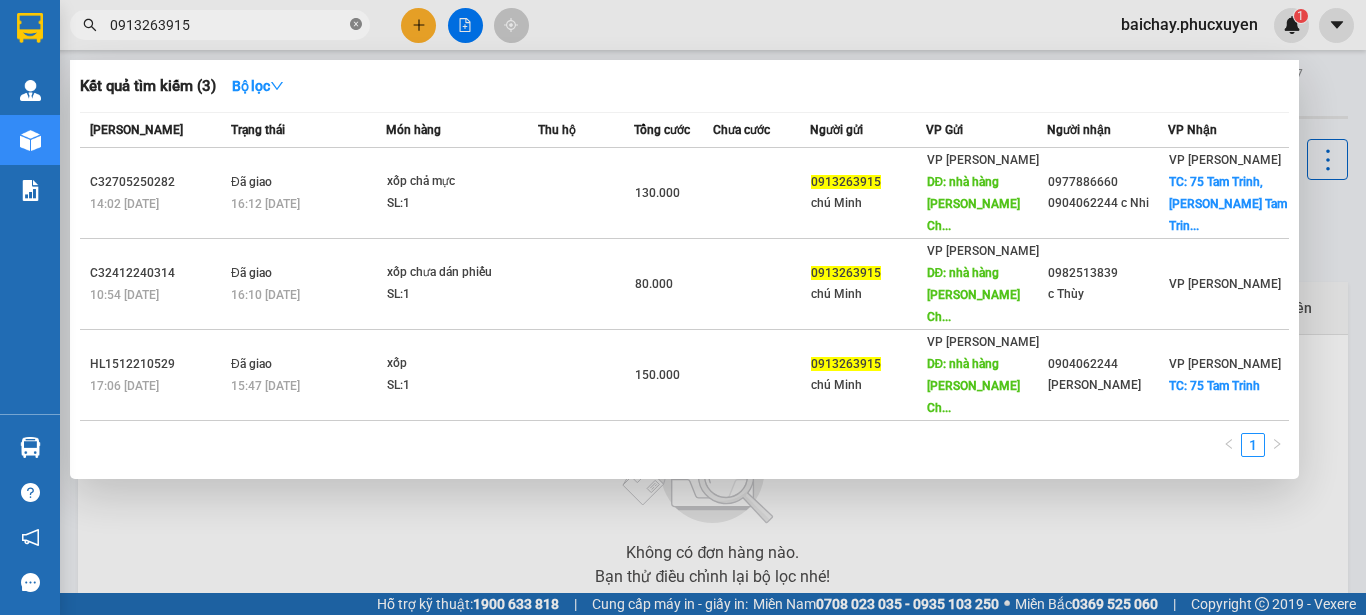 click 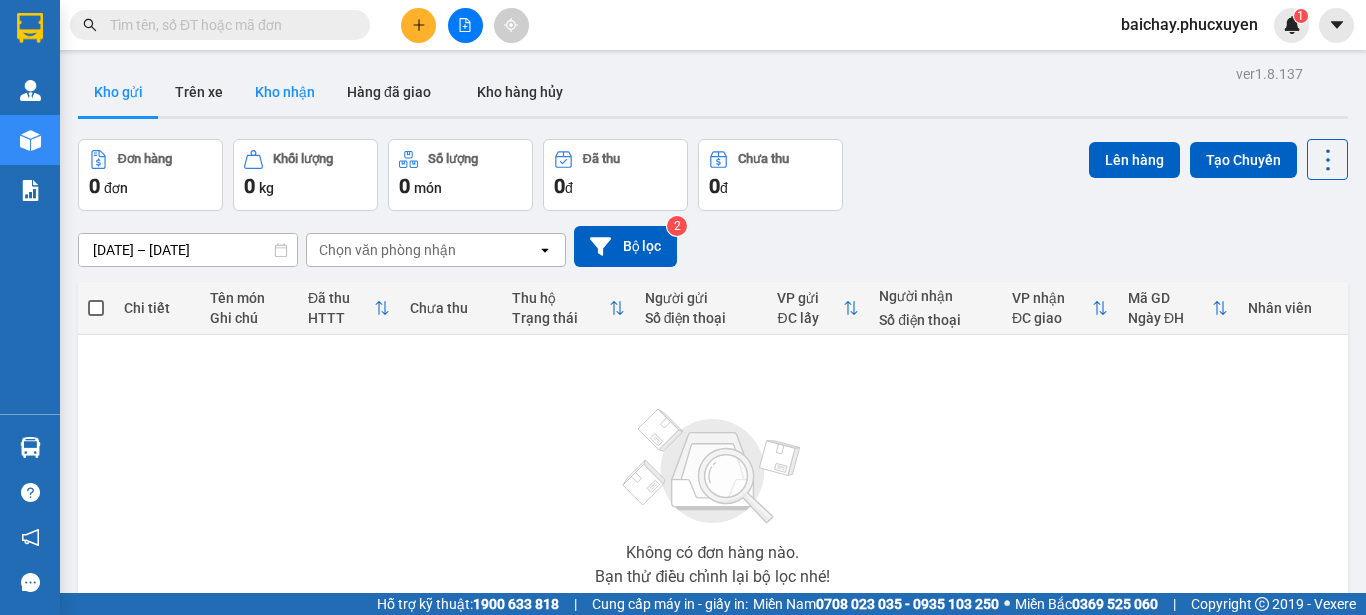 click on "Kho nhận" at bounding box center [285, 92] 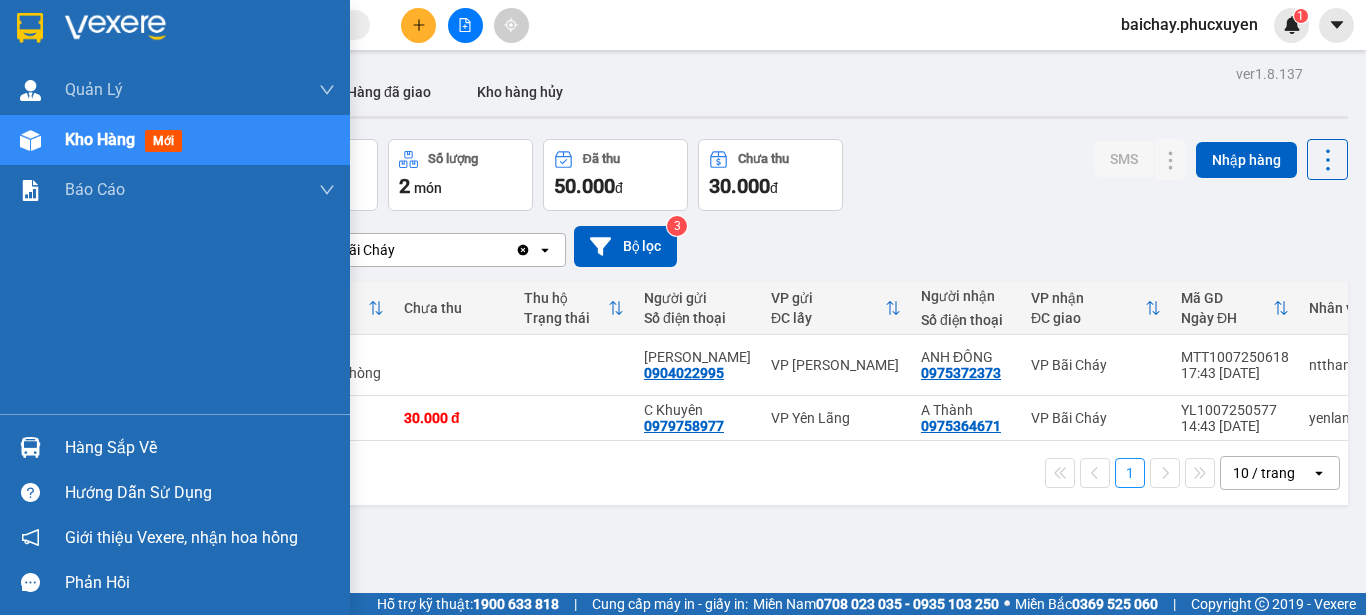 click on "Hàng sắp về" at bounding box center [200, 448] 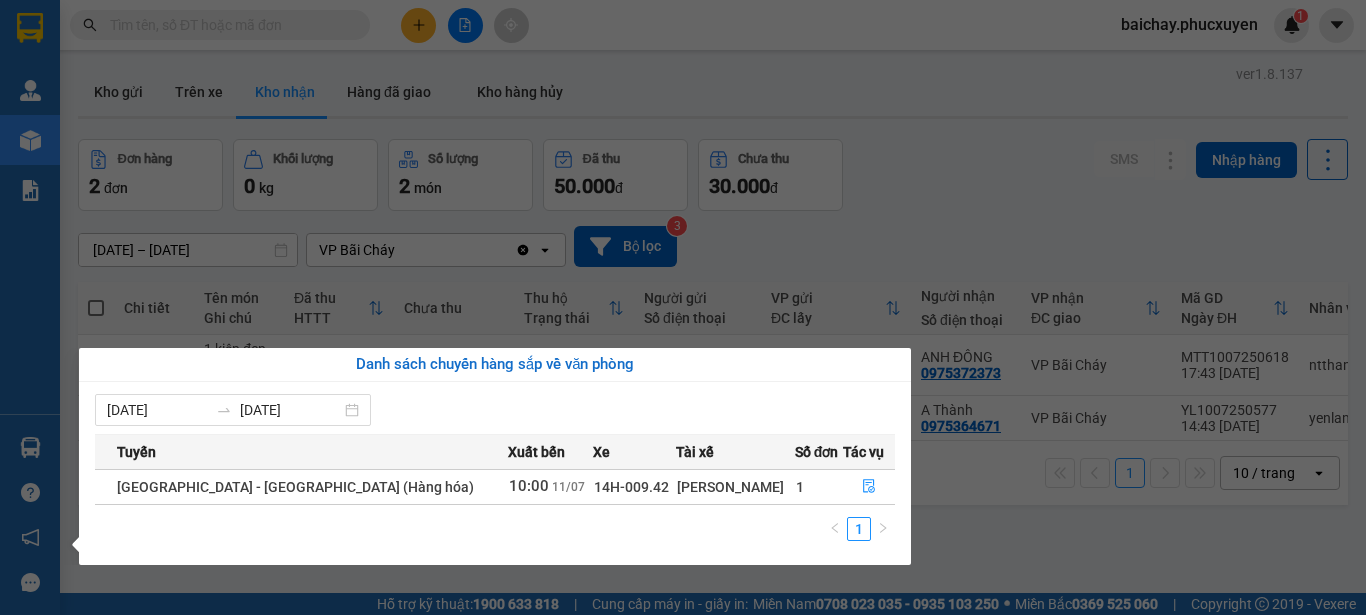click on "Kết quả tìm kiếm ( 3 )  Bộ lọc  Mã ĐH Trạng thái Món hàng Thu hộ Tổng cước Chưa cước Người gửi VP Gửi Người nhận VP Nhận C32705250282 14:02 [DATE] Đã giao   16:12 [DATE] xốp chả mực SL:  1 130.000 0913263915 chú Minh VP Hạ Long  DĐ: nhà hàng Hồng Minh Tuần Ch... 0977886660 0904062244 c Nhi  VP [PERSON_NAME] TC:  75 [PERSON_NAME], [PERSON_NAME] Tam Trin... C32412240314 10:54 [DATE] Đã giao   16:10 [DATE] xốp chưa dán phiếu SL:  1 80.000 0913263915 chú Minh VP Hạ Long  DĐ: nhà hàng Hồng Minh Tuần Ch... 0982513839 c Thùy VP [PERSON_NAME][GEOGRAPHIC_DATA] 17:06 [DATE] Đã giao   15:47 [DATE] xốp SL:  1 150.000 0913263915 chú Minh VP [PERSON_NAME]  DĐ: nhà hàng [PERSON_NAME] Ch... 0904062244 [PERSON_NAME] VP [PERSON_NAME] TC: 75 [PERSON_NAME] 1 baichay.phucxuyen 1     [PERSON_NAME] lý giao nhận mới Quản lý kiểm kho     Kho hàng mới     Báo cáo  11. Báo cáo đơn giao nhận nội bộ Hàng sắp về ver  2 0 2" at bounding box center (683, 307) 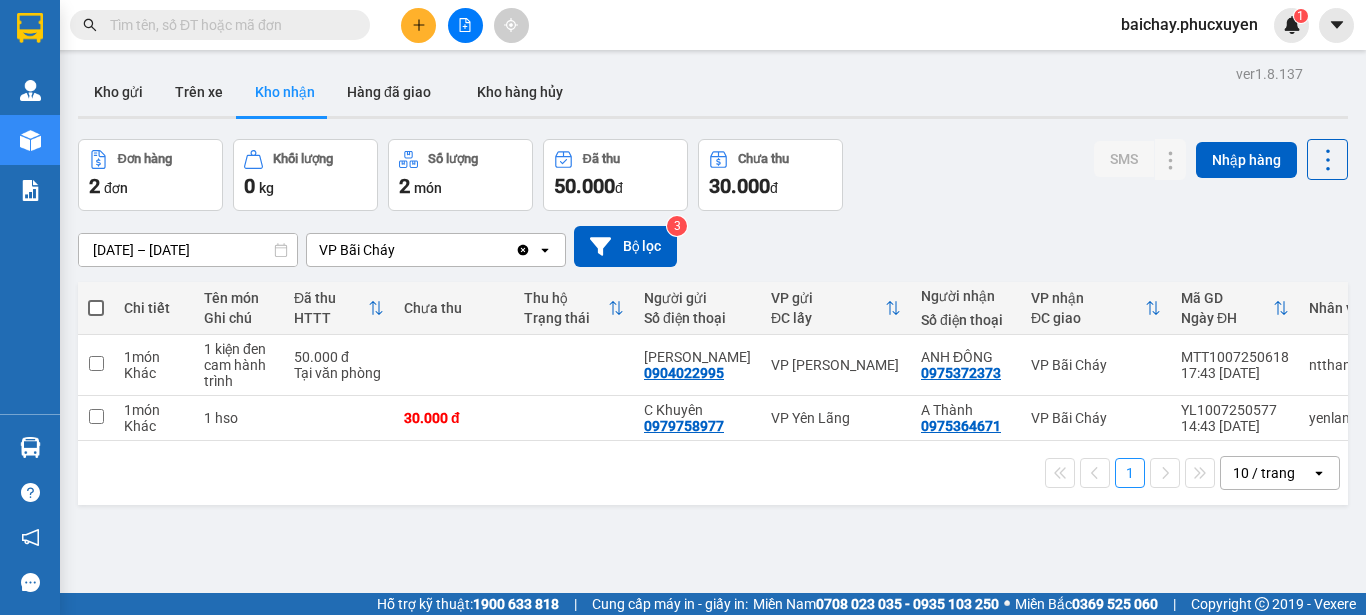 click at bounding box center (228, 25) 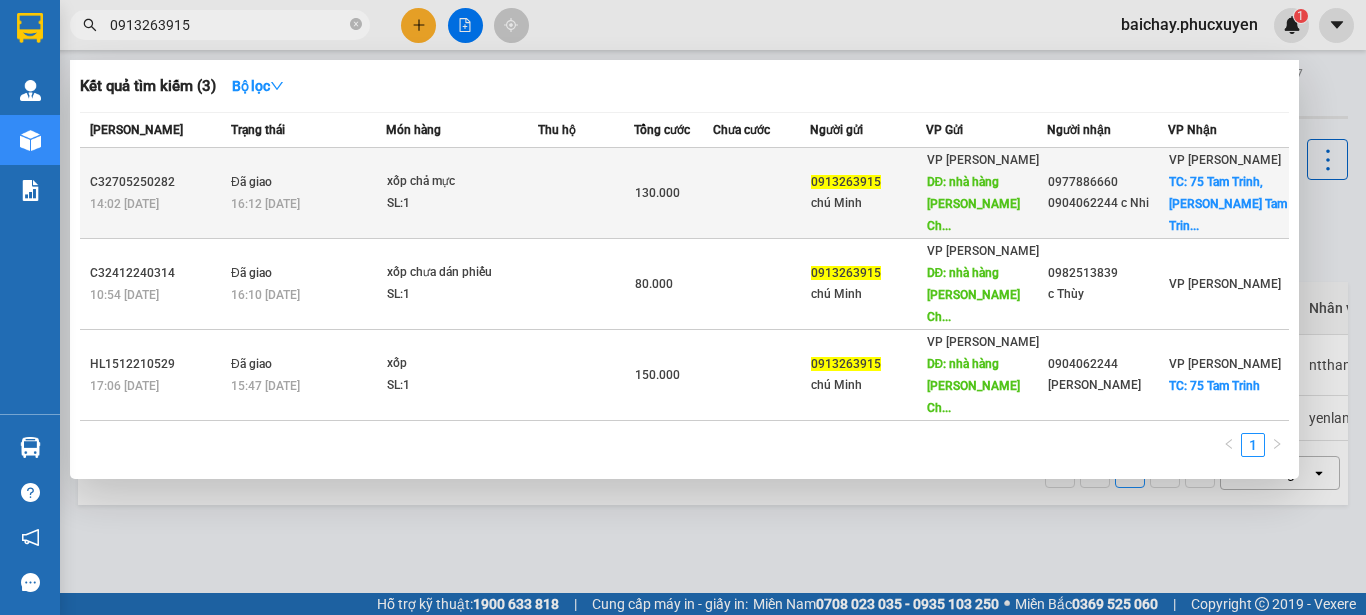 type on "0913263915" 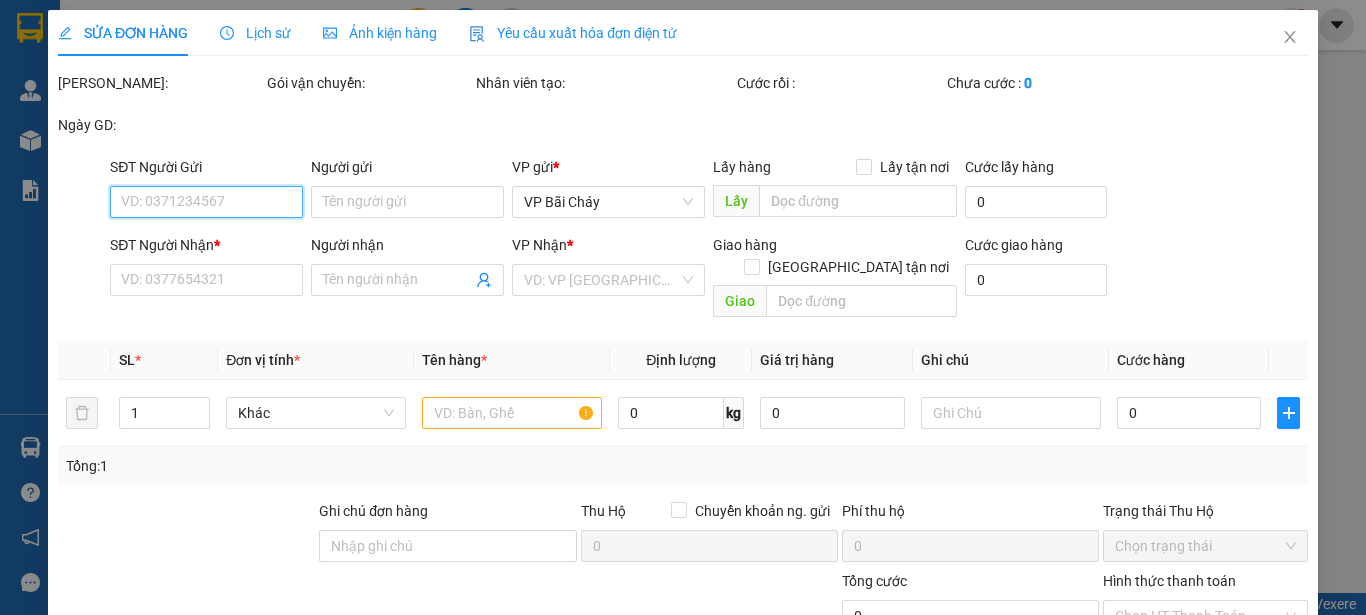 type on "0913263915" 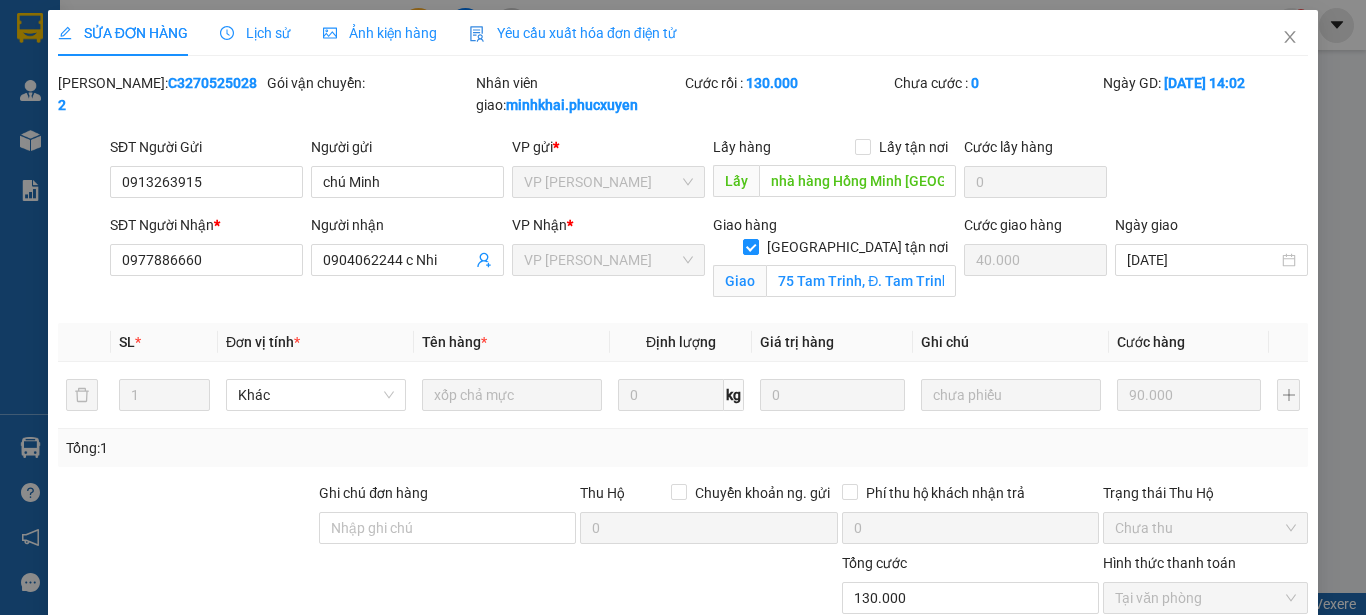click on "Lịch sử" at bounding box center [255, 33] 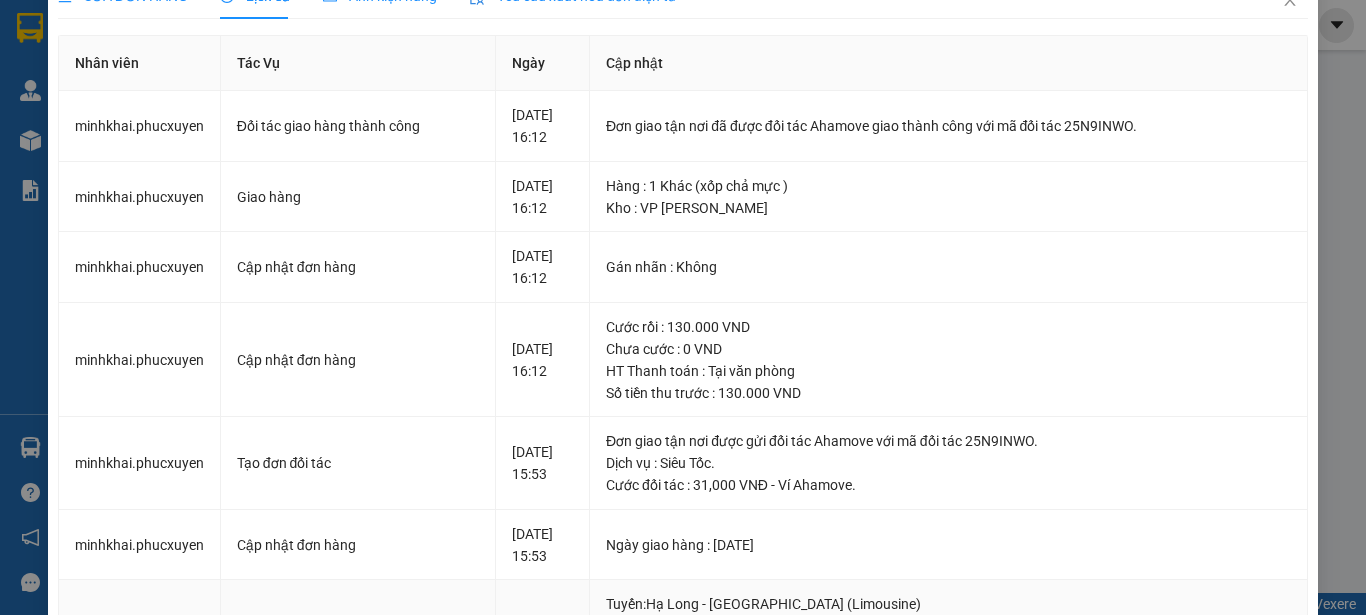 scroll, scrollTop: 0, scrollLeft: 0, axis: both 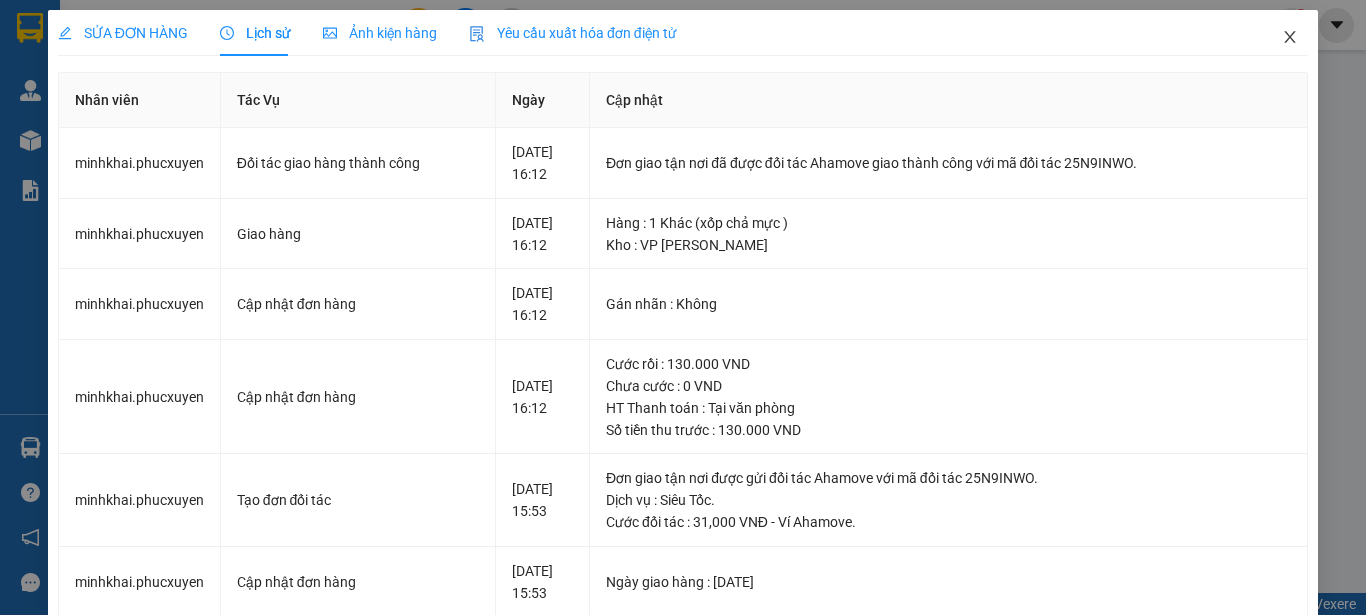 click 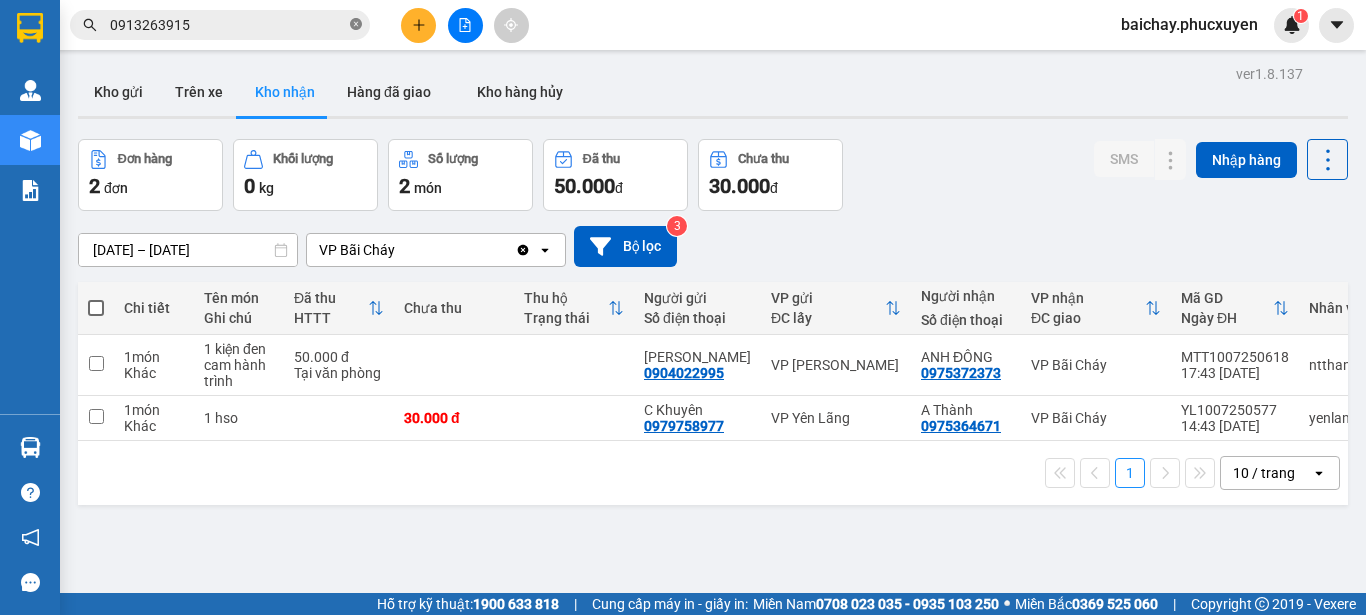 click 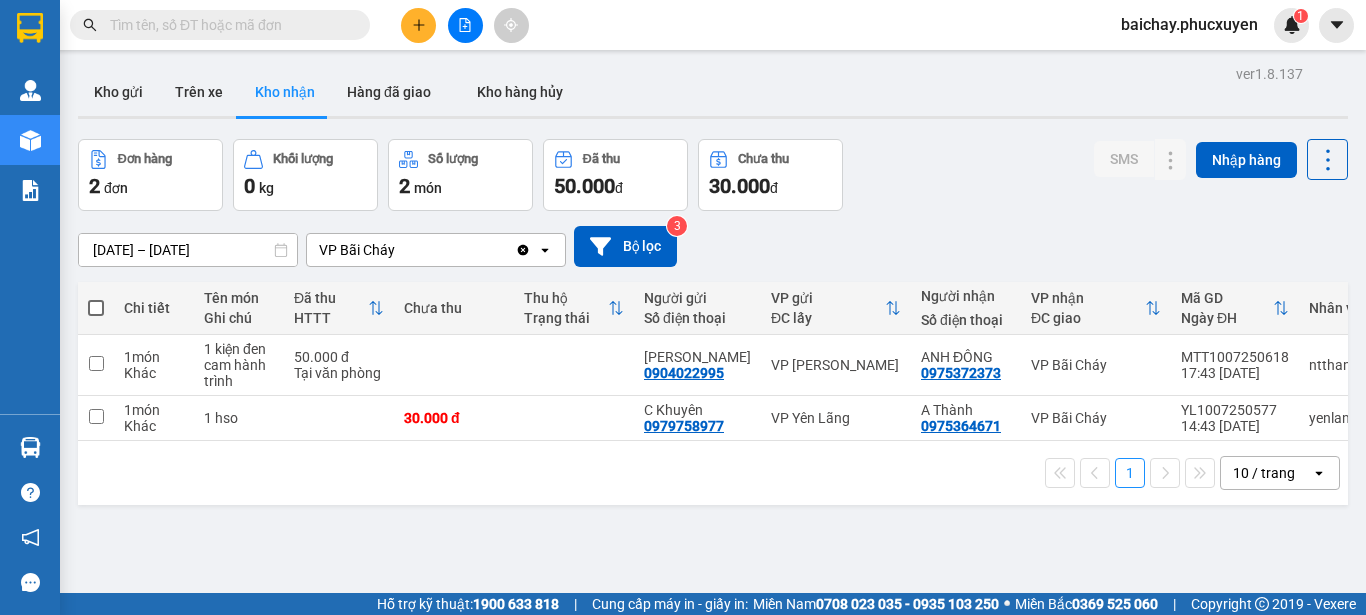 click on "ver  1.8.137 Kho gửi Trên xe Kho nhận Hàng đã giao Kho hàng hủy Đơn hàng 2 đơn Khối lượng 0 kg Số lượng 2 món Đã thu 50.000  đ Chưa thu 30.000  đ SMS Nhập hàng [DATE] – [DATE] Press the down arrow key to interact with the calendar and select a date. Press the escape button to close the calendar. Selected date range is from [DATE] to [DATE]. VP Bãi Cháy Clear value open Bộ lọc 3 Chi tiết Tên món Ghi chú Đã thu HTTT Chưa thu Thu hộ Trạng thái Người gửi Số điện thoại VP gửi ĐC lấy Người nhận Số điện thoại VP nhận ĐC giao Mã GD Ngày ĐH Nhân viên 1  món Khác 1 kiện đen cam hành trình 50.000 đ Tại văn phòng Mai Nhung 0904022995 VP Dương [GEOGRAPHIC_DATA] 0975372373 VP Bãi Cháy MTT1007250618 17:43 [DATE] ntthang.phucxuyen 1  món Khác 1 hso 30.000 đ C Khuyên 0979758977 VP [GEOGRAPHIC_DATA] A Thành 0975364671 VP Bãi Cháy YL1007250577 14:43 [DATE] yenlang.phucxuyen 1 10 / trang open" at bounding box center (713, 367) 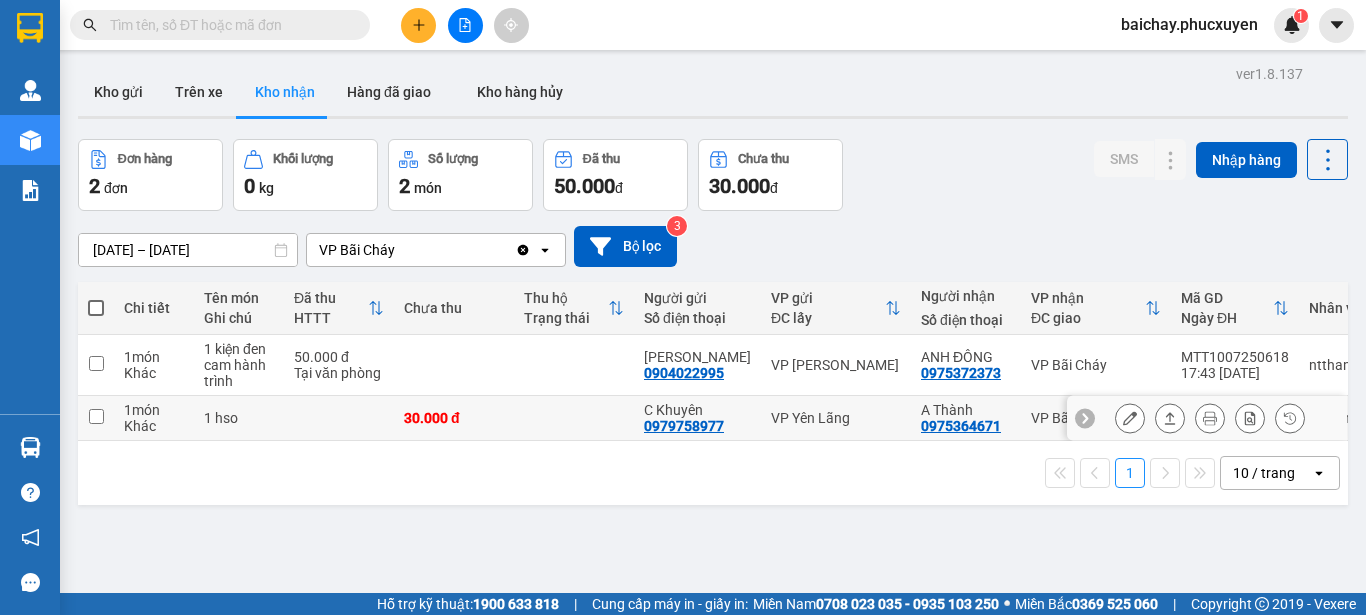 click 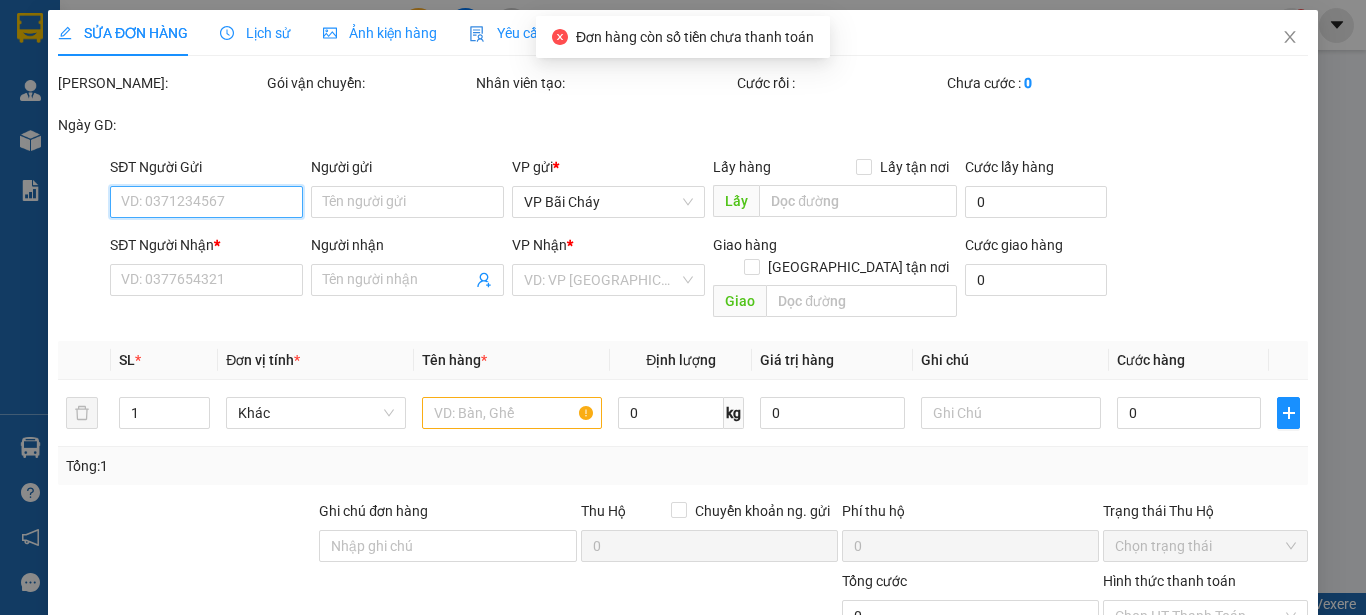 type on "0979758977" 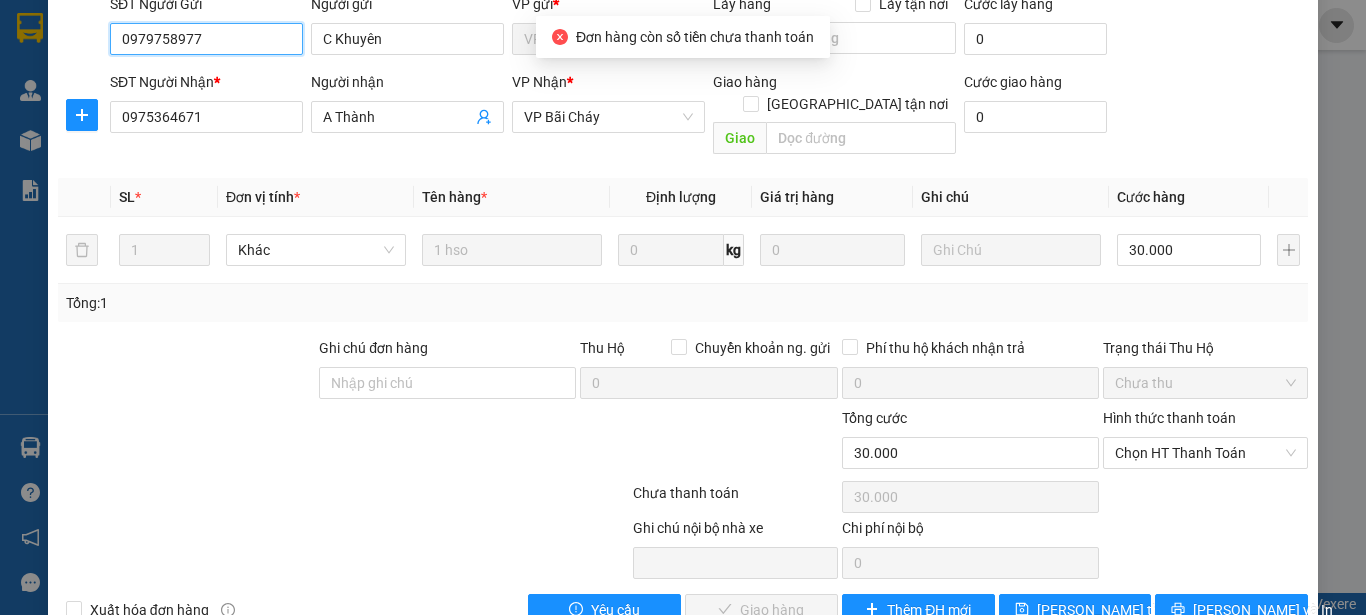 scroll, scrollTop: 191, scrollLeft: 0, axis: vertical 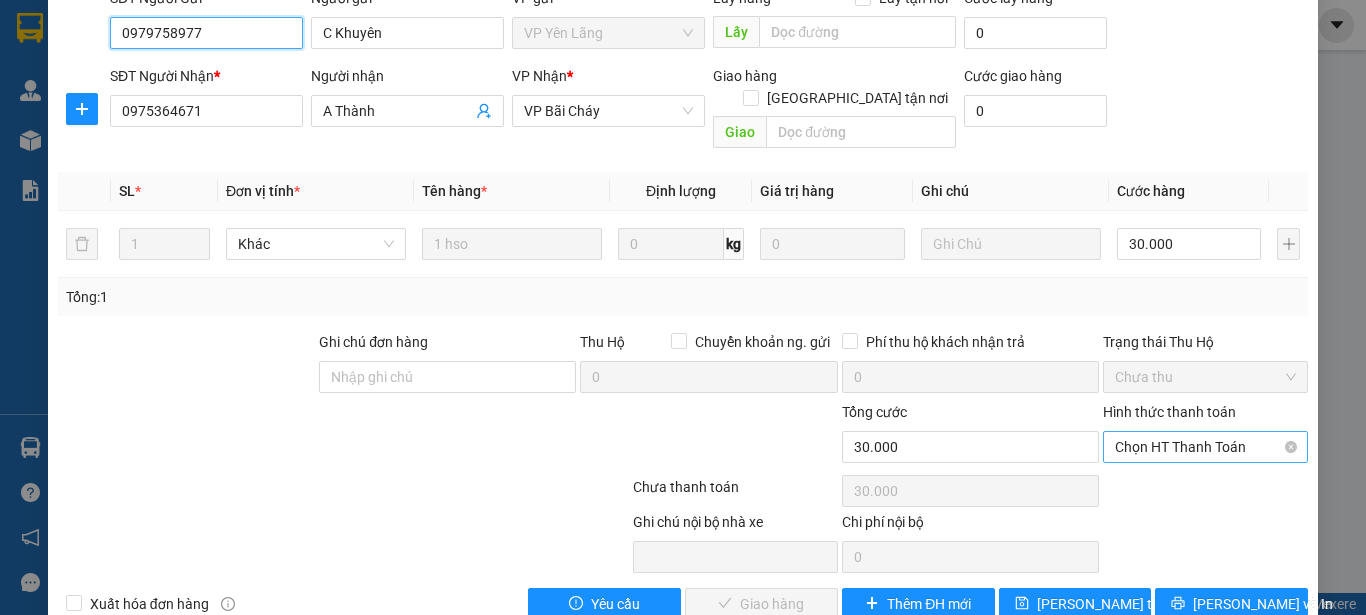 click on "Chọn HT Thanh Toán" at bounding box center [1205, 447] 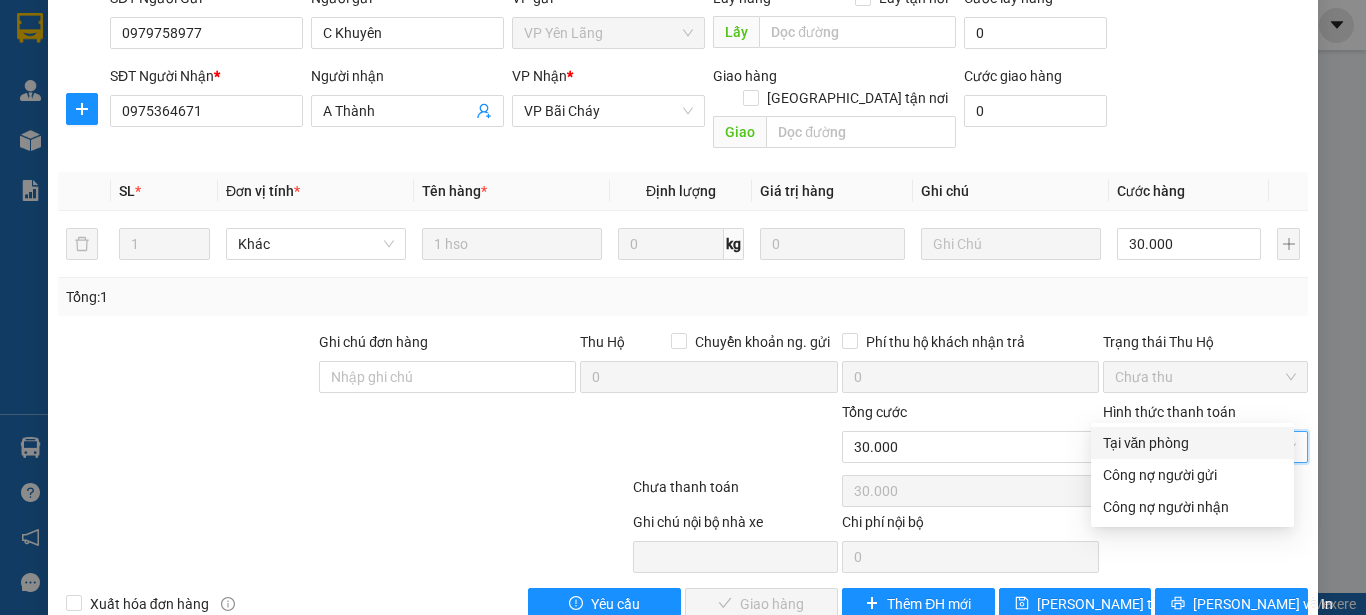 click on "Tại văn phòng" at bounding box center (1192, 443) 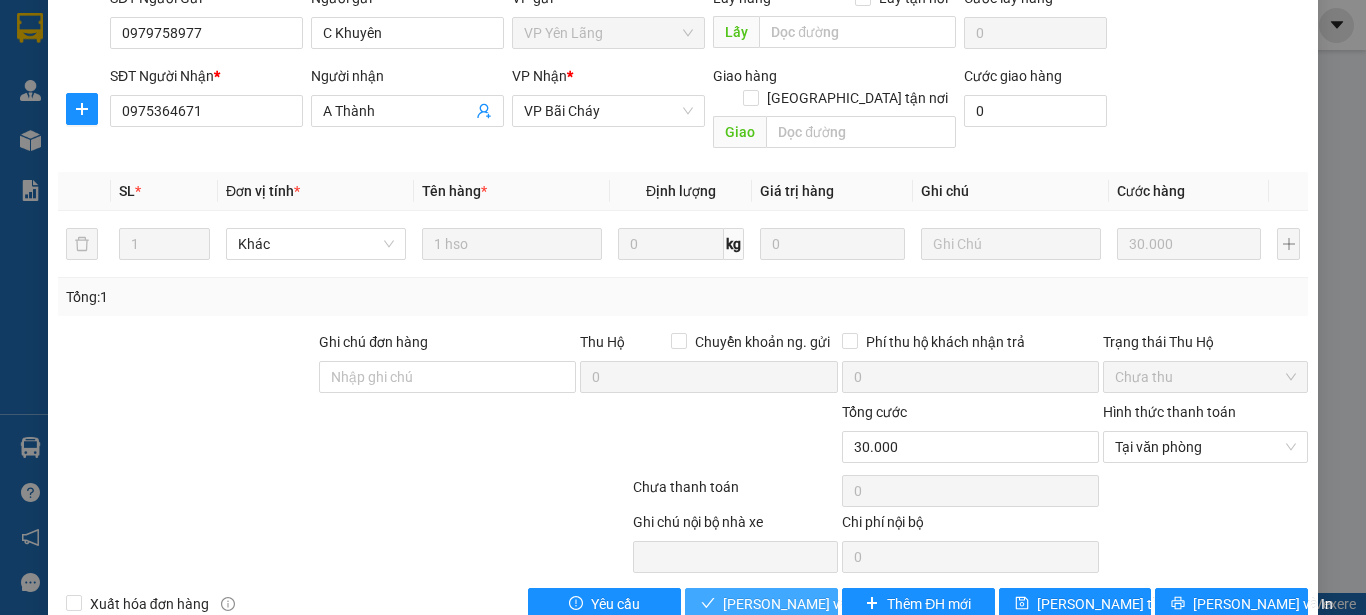 click on "[PERSON_NAME] và Giao hàng" at bounding box center (819, 604) 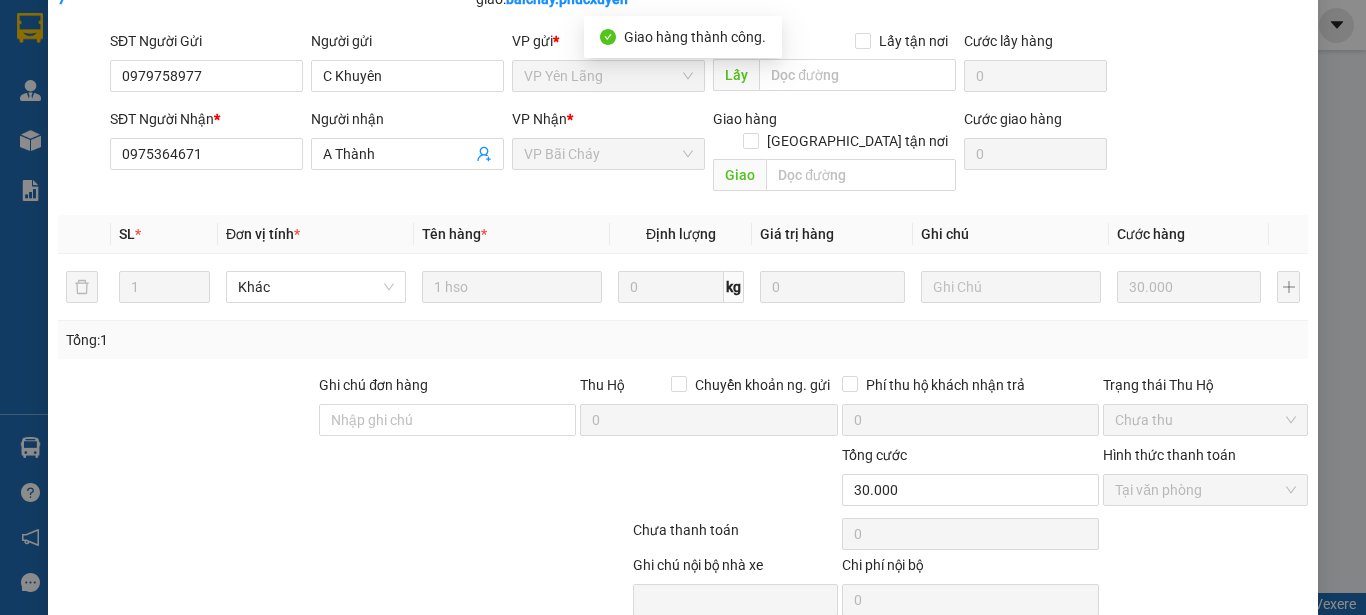 scroll, scrollTop: 0, scrollLeft: 0, axis: both 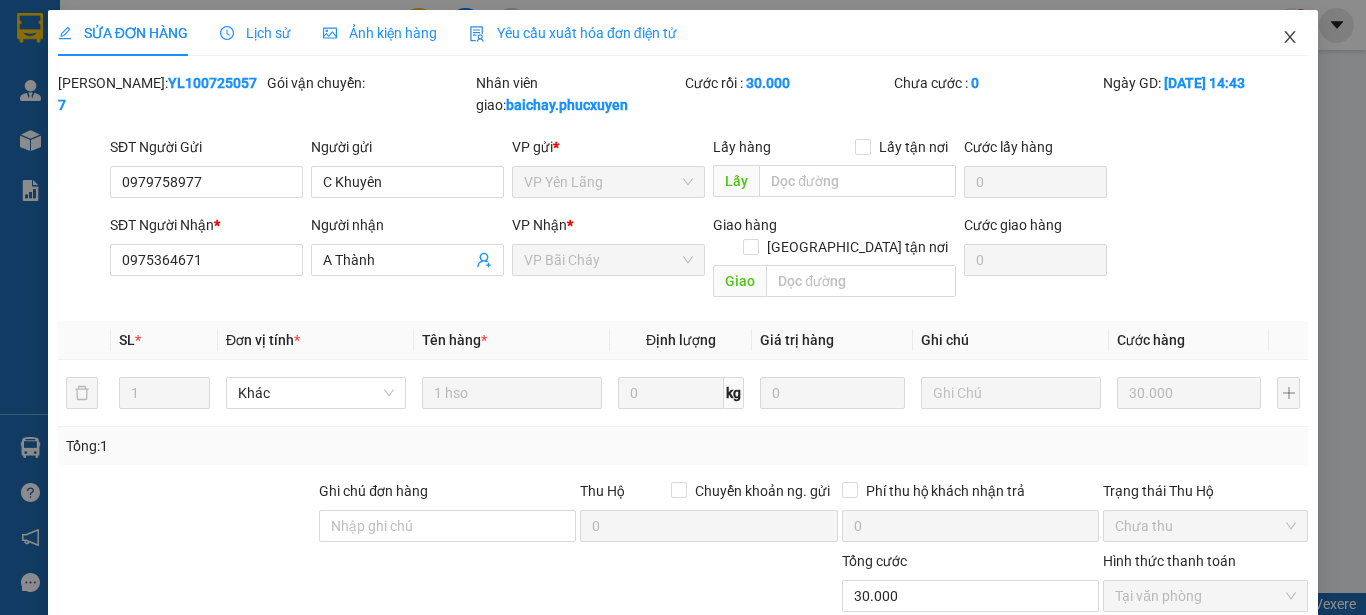 click 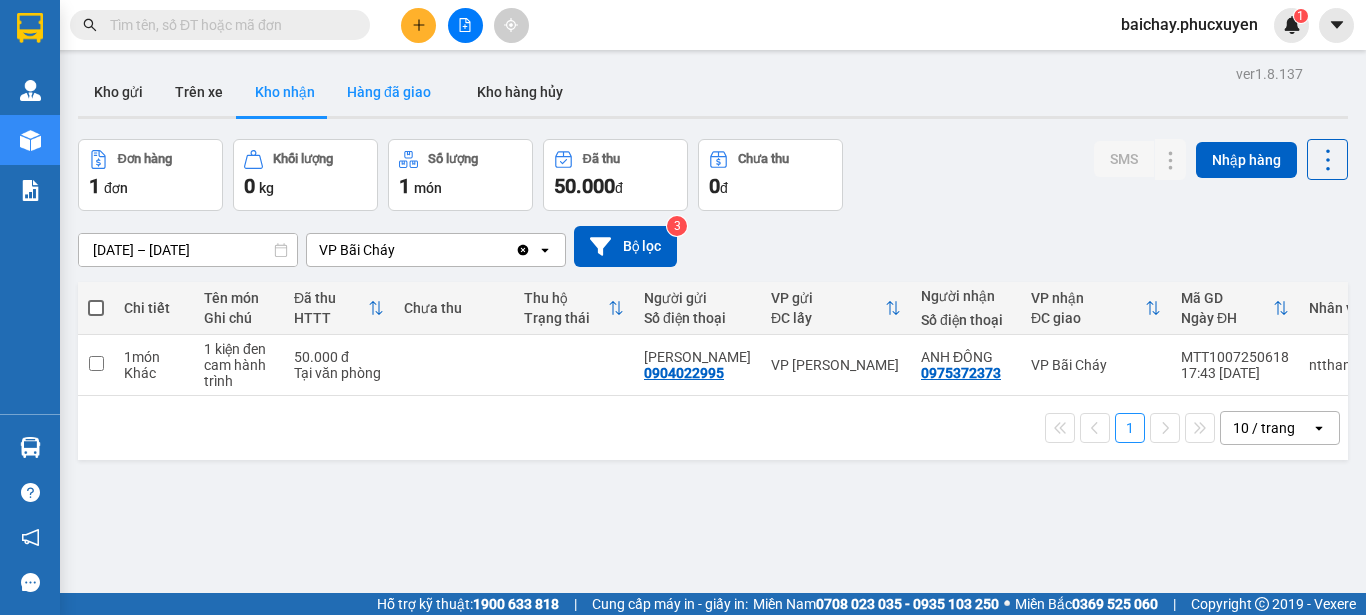 click on "Hàng đã giao" at bounding box center (389, 92) 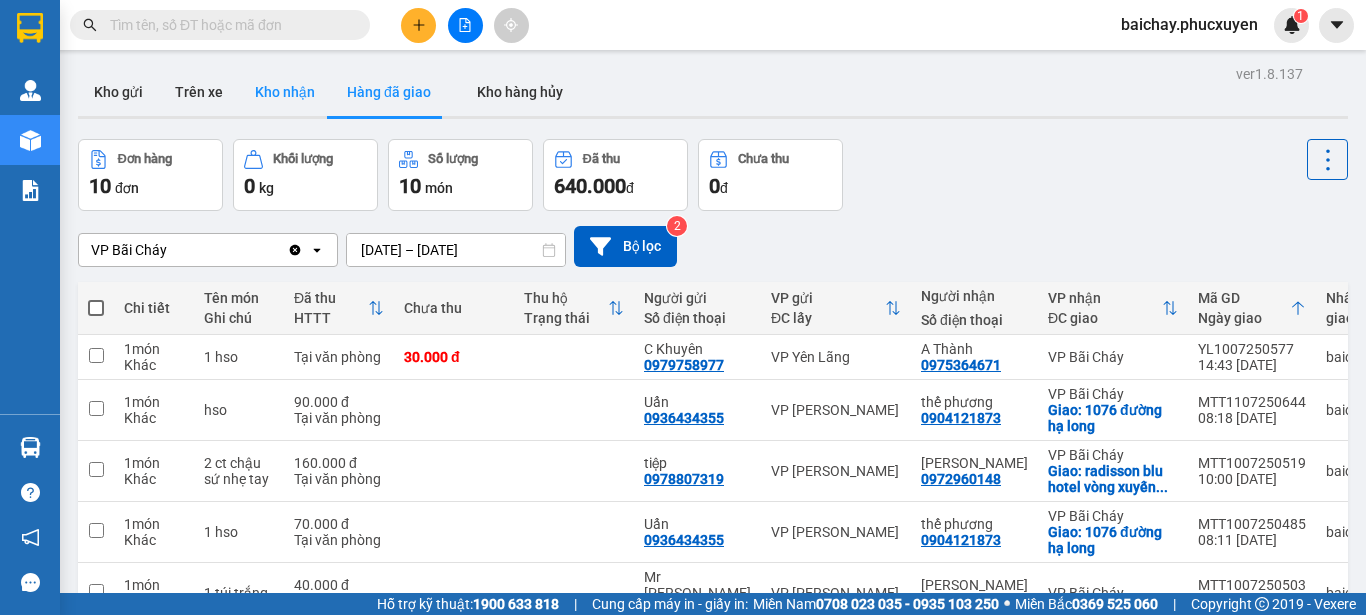 click on "Kho nhận" at bounding box center [285, 92] 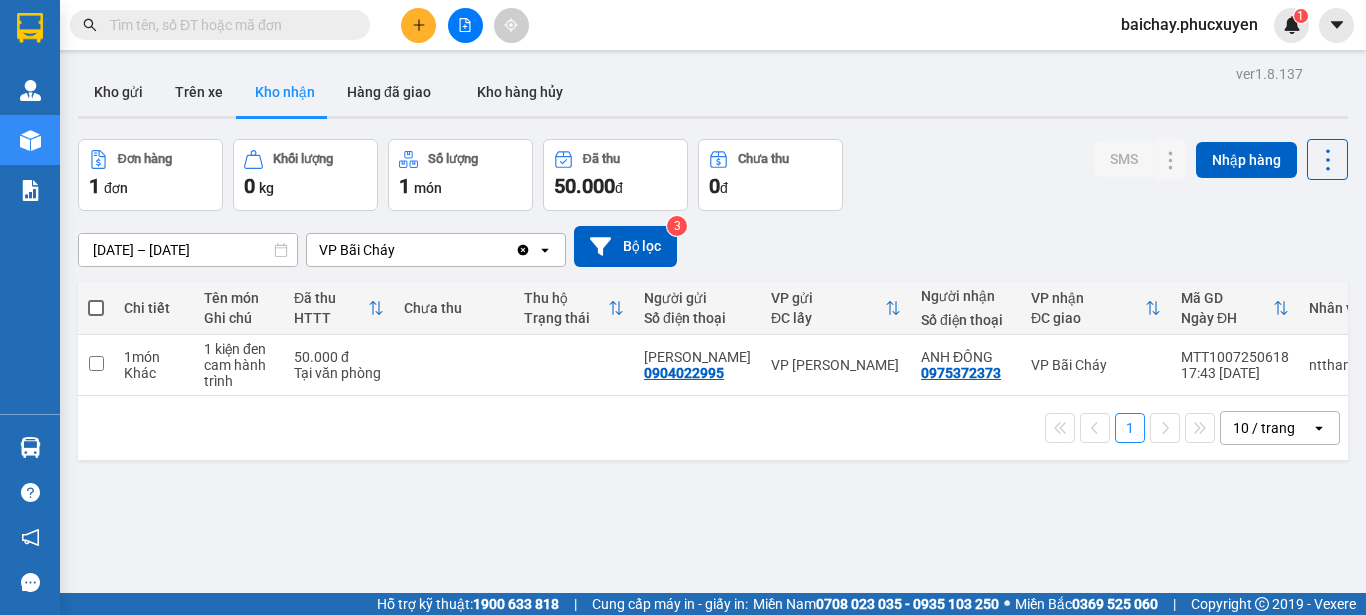 click on "ver  1.8.137 Kho gửi Trên xe Kho nhận Hàng đã giao Kho hàng hủy Đơn hàng 1 đơn Khối lượng 0 kg Số lượng 1 món Đã thu 50.000  đ Chưa thu 0  đ SMS Nhập hàng [DATE] – [DATE] Press the down arrow key to interact with the calendar and select a date. Press the escape button to close the calendar. Selected date range is from [DATE] to [DATE]. VP Bãi Cháy Clear value open Bộ lọc 3 Chi tiết Tên món Ghi chú Đã thu HTTT Chưa thu Thu hộ Trạng thái Người gửi Số điện thoại VP gửi ĐC lấy Người nhận Số điện thoại VP nhận ĐC giao Mã GD Ngày ĐH Nhân viên 1  món Khác 1 kiện đen cam hành trình 50.000 đ Tại văn phòng Mai Nhung 0904022995 VP Dương [GEOGRAPHIC_DATA] 0975372373 VP Bãi Cháy MTT1007250618 17:43 [DATE] ntthang.phucxuyen 1 10 / trang open Đang tải dữ liệu" at bounding box center (713, 367) 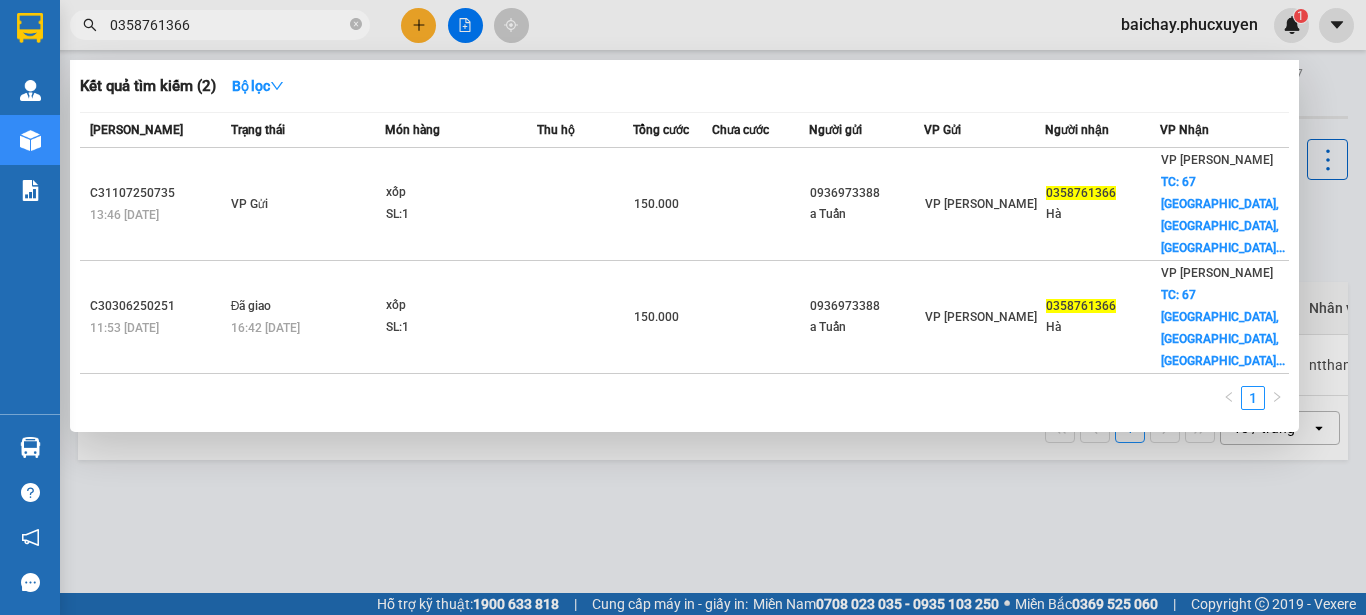 type on "0358761366" 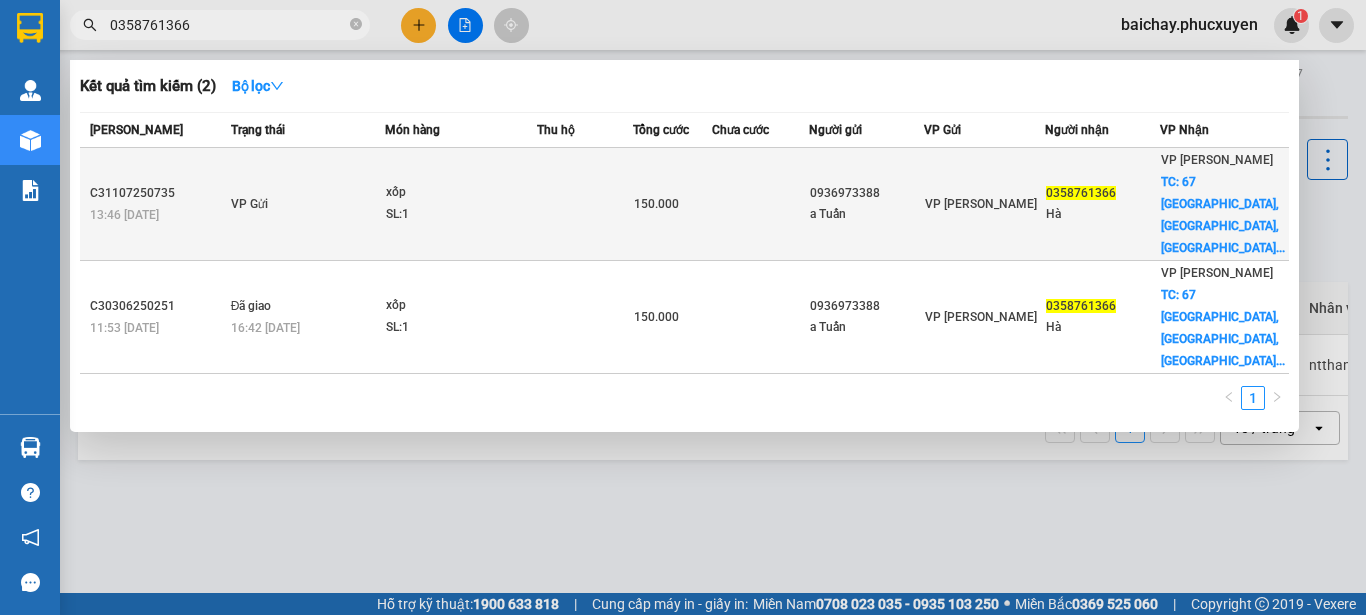 click on "Hà" at bounding box center (1102, 214) 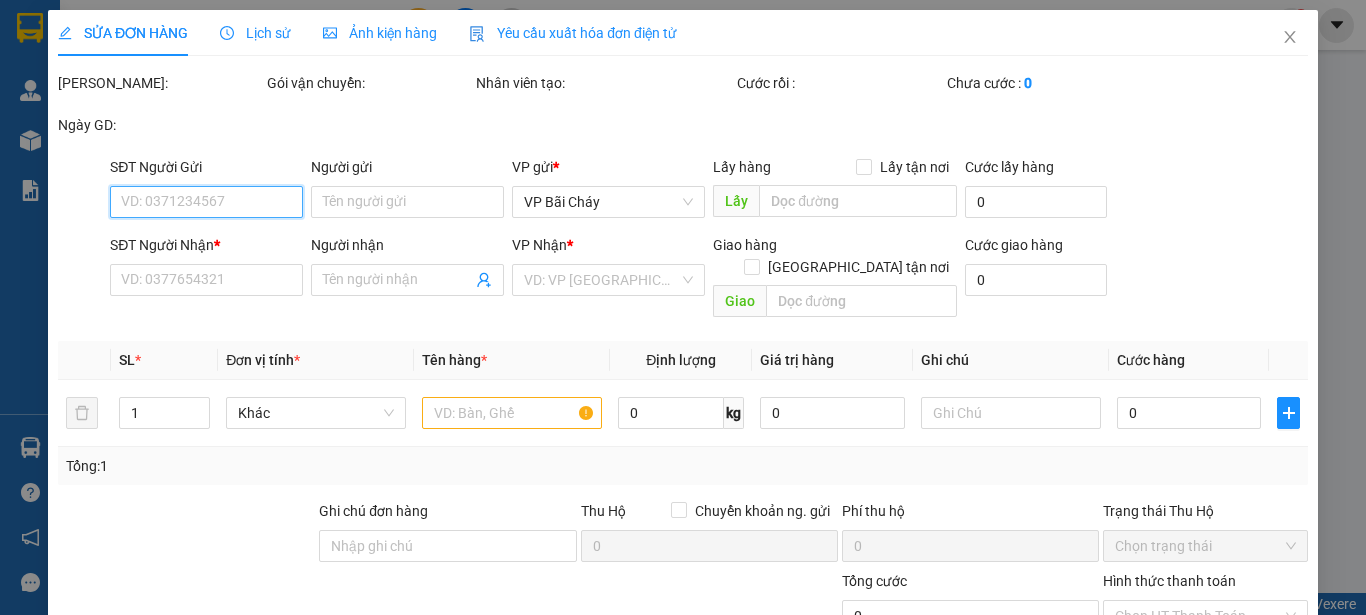 type on "0936973388" 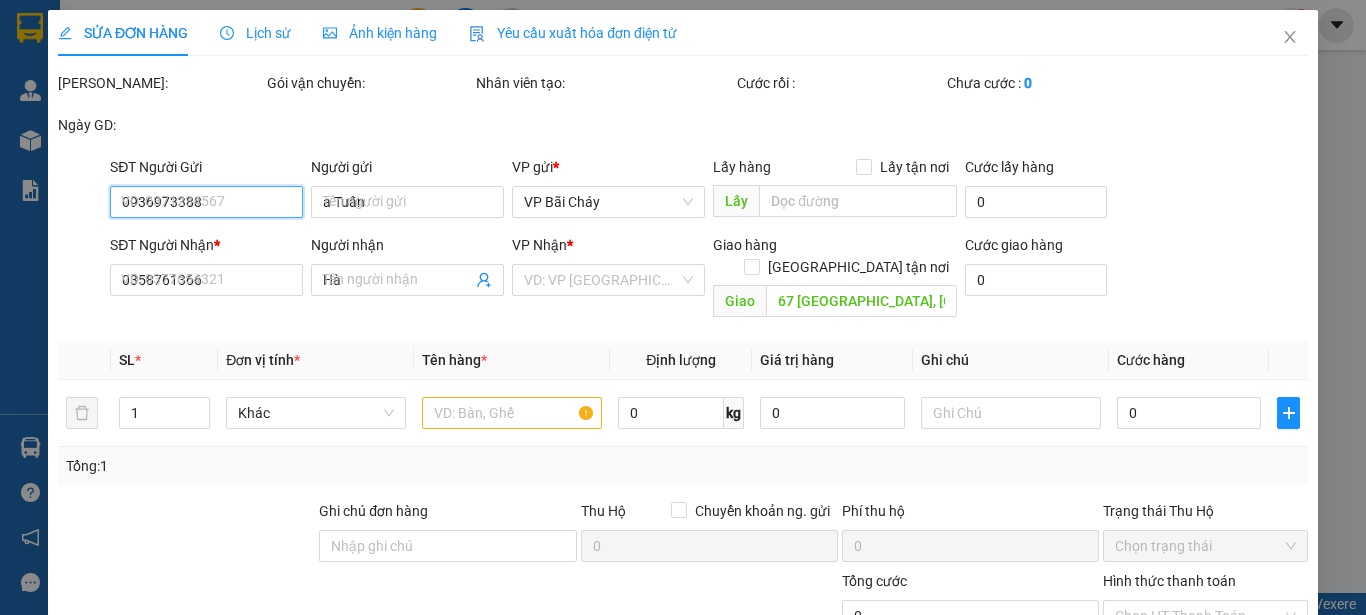 type on "150.000" 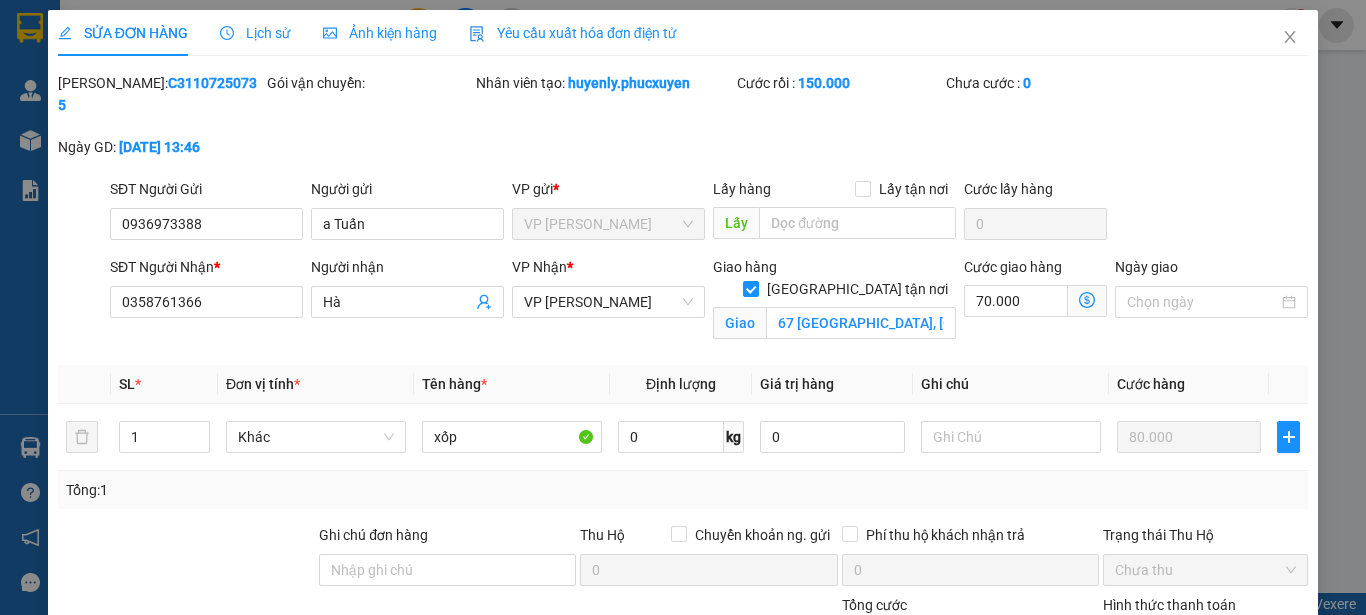 click 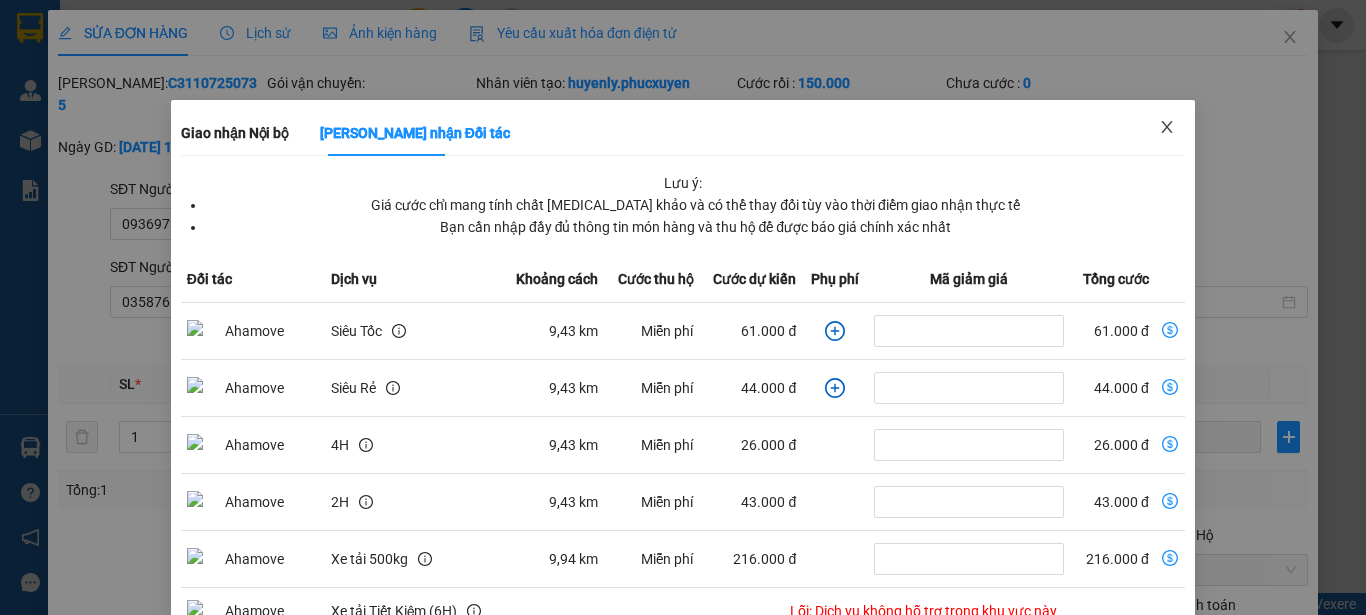 click 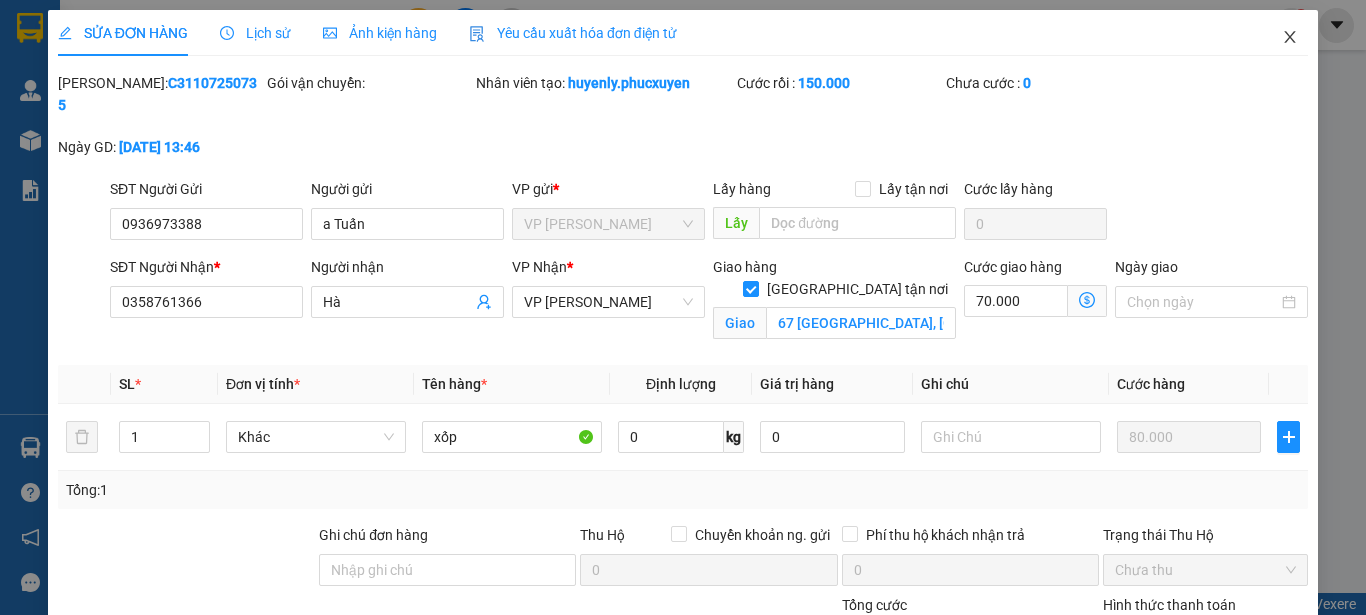 click 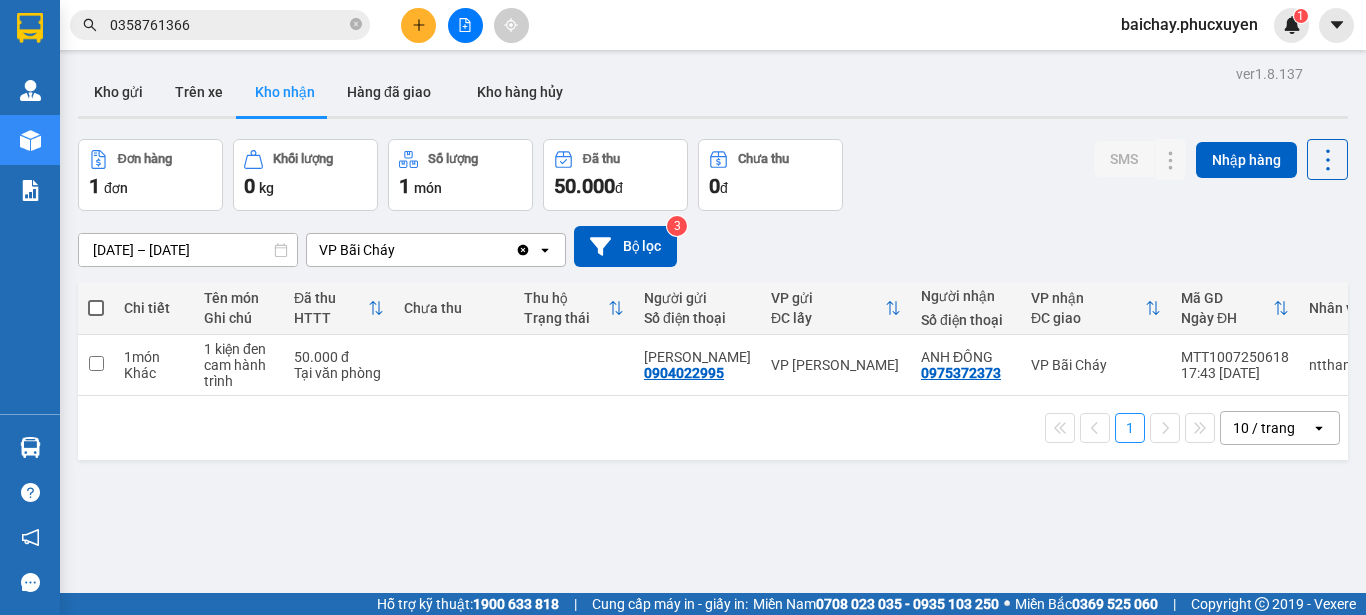 click on "0358761366" at bounding box center (228, 25) 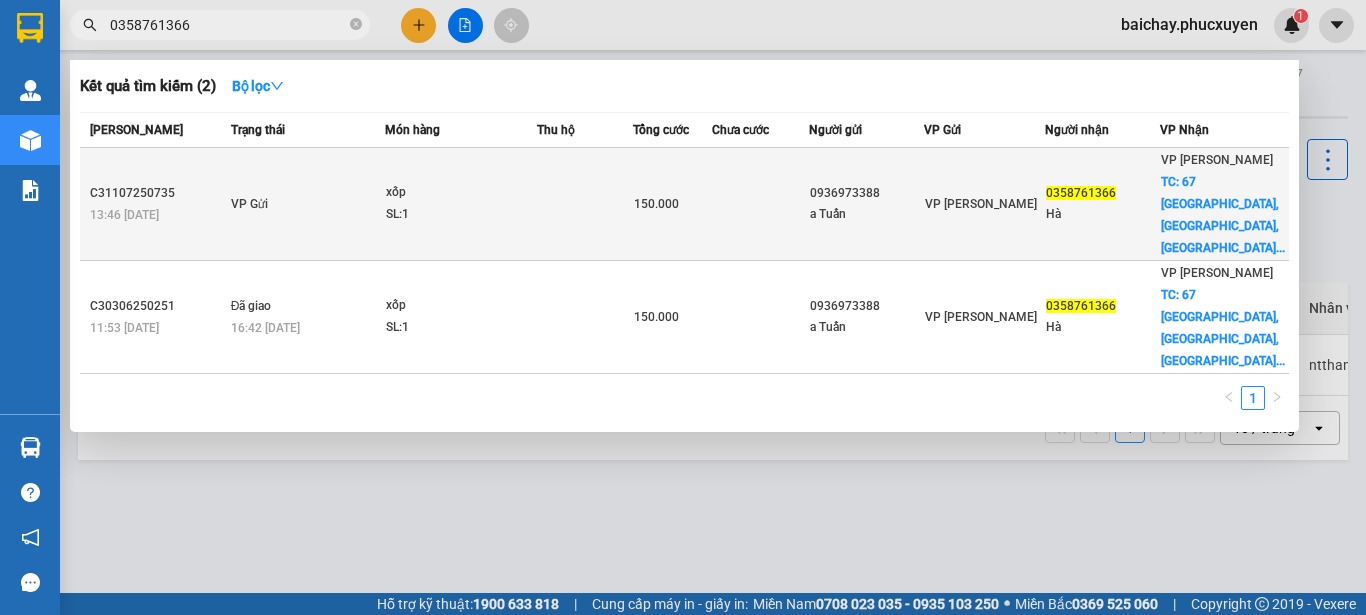 click on "Hà" at bounding box center [1102, 214] 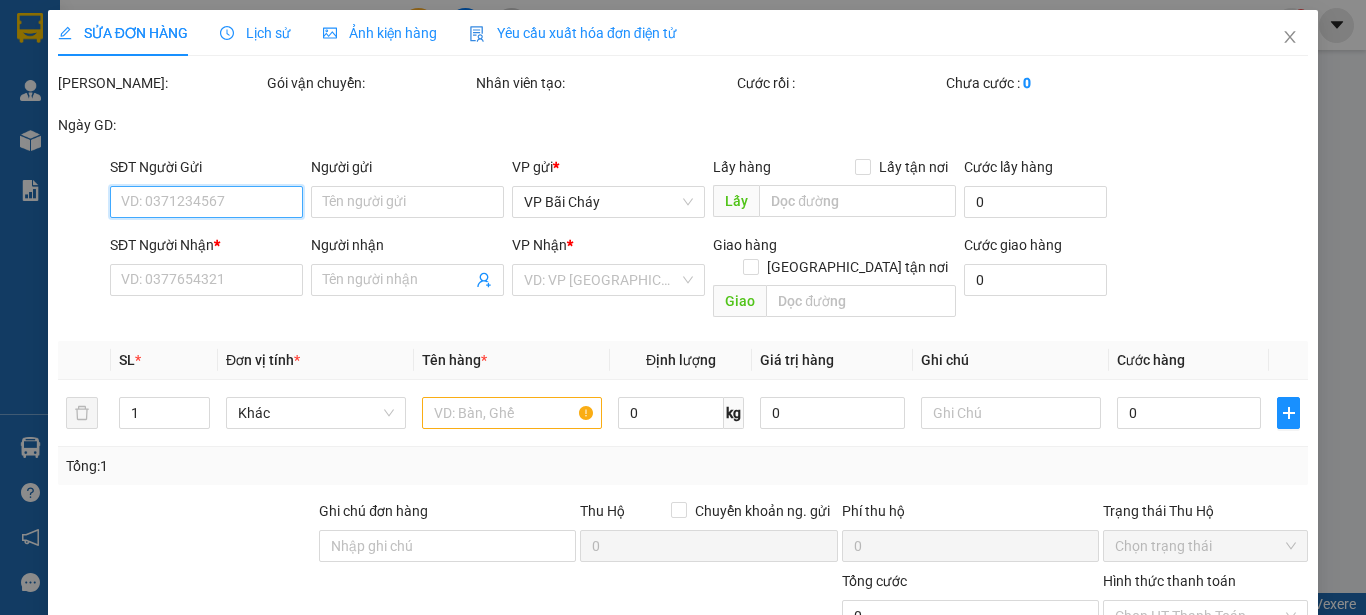 type on "0936973388" 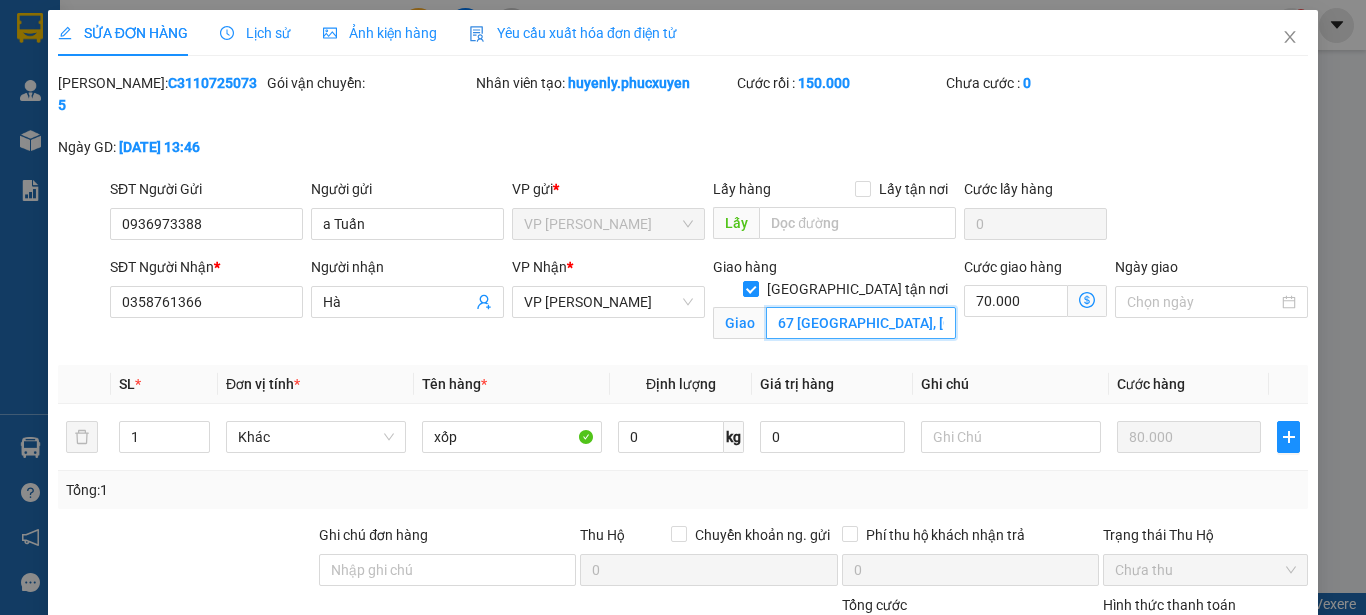 click on "67 [GEOGRAPHIC_DATA], [GEOGRAPHIC_DATA], [GEOGRAPHIC_DATA]" at bounding box center (861, 323) 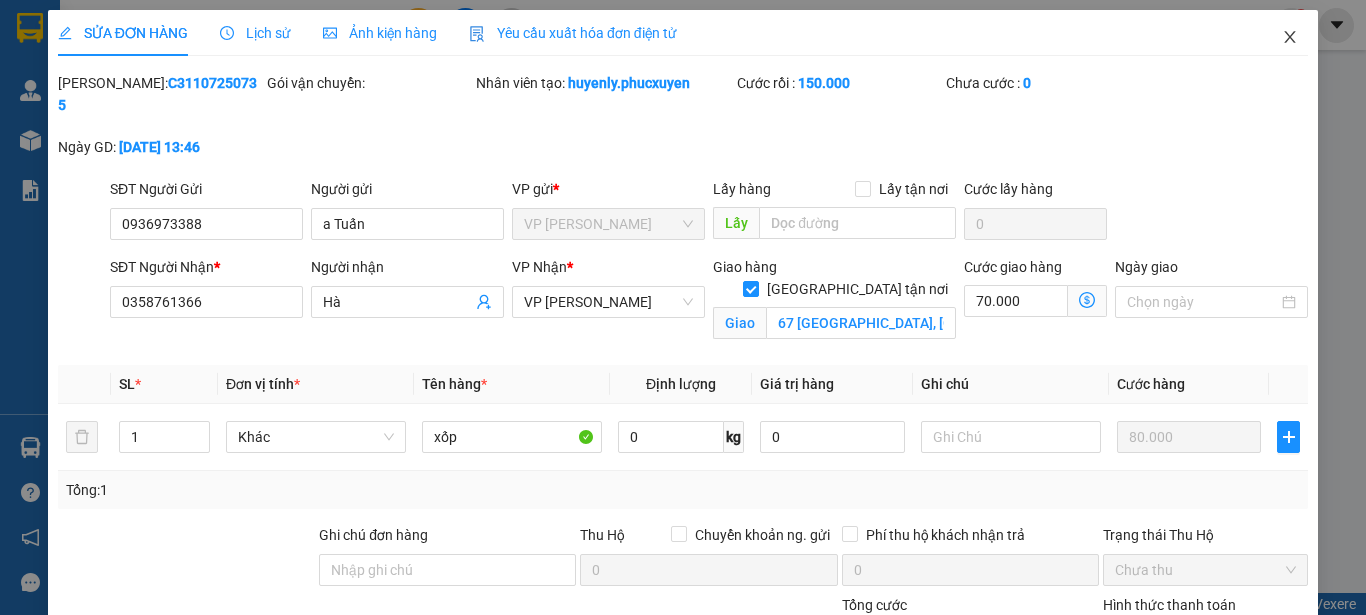 click 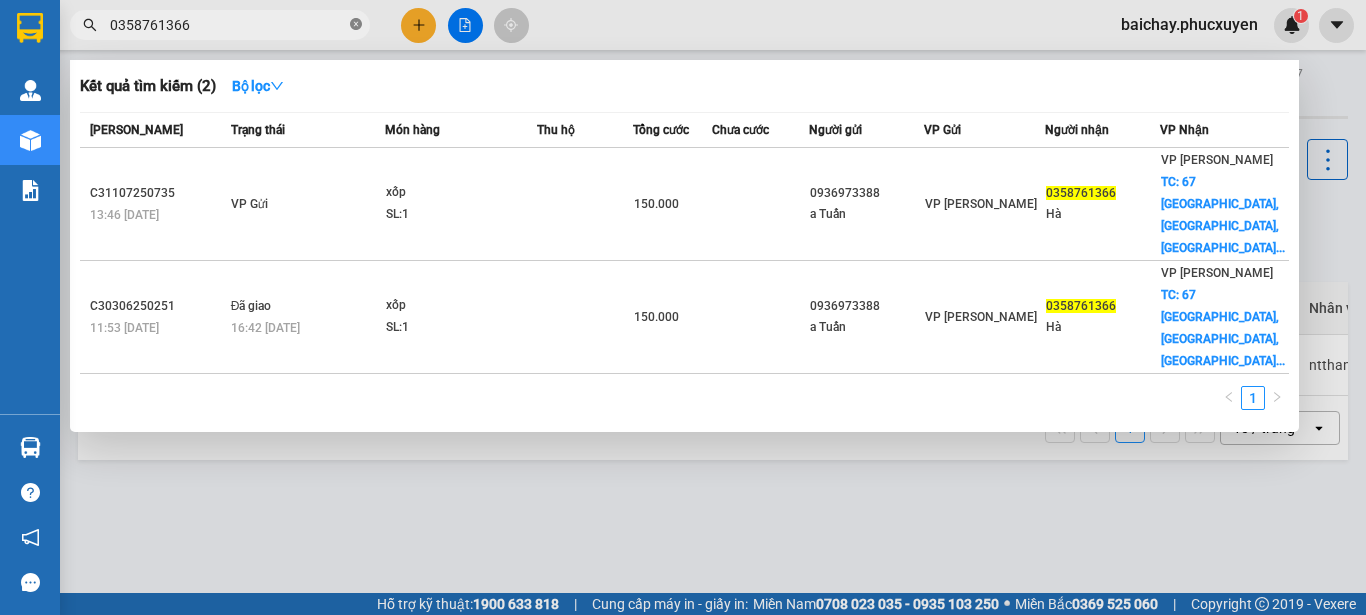 click 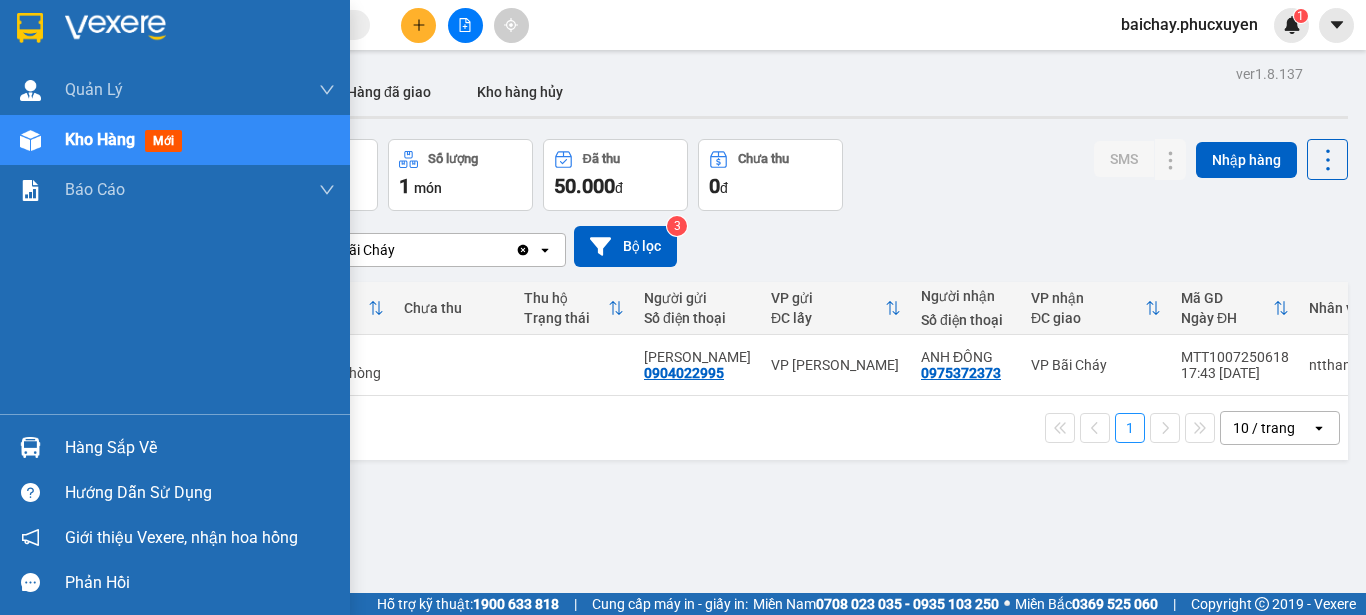 click on "Hàng sắp về" at bounding box center (200, 448) 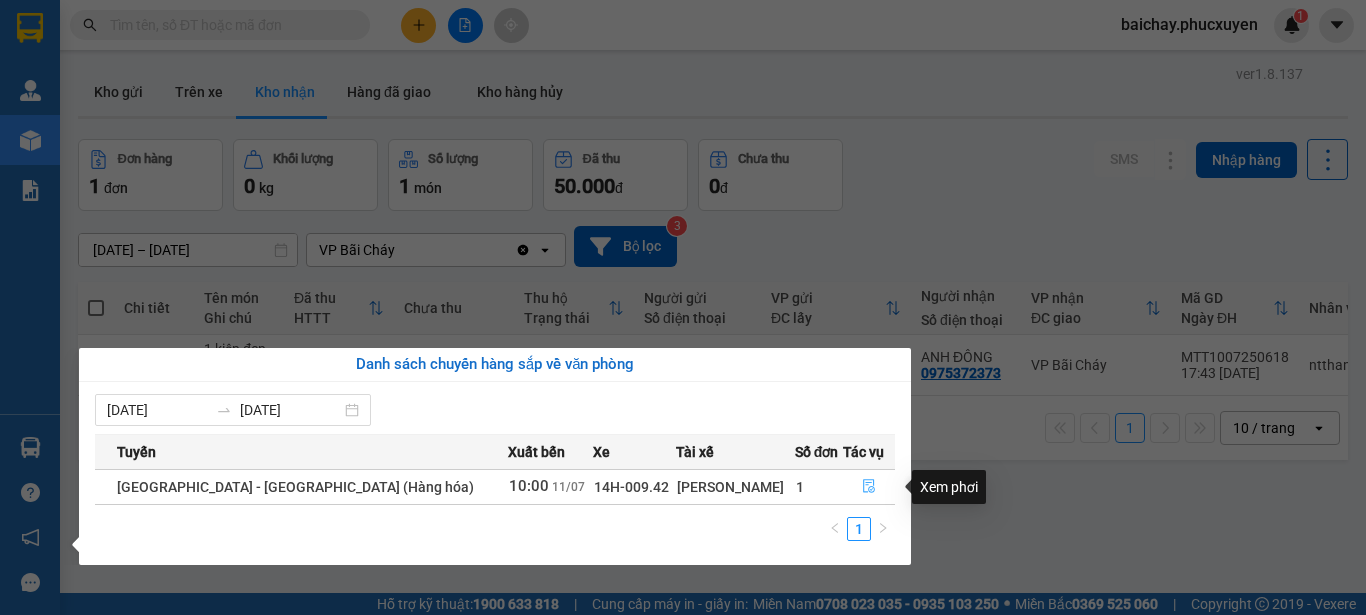 click 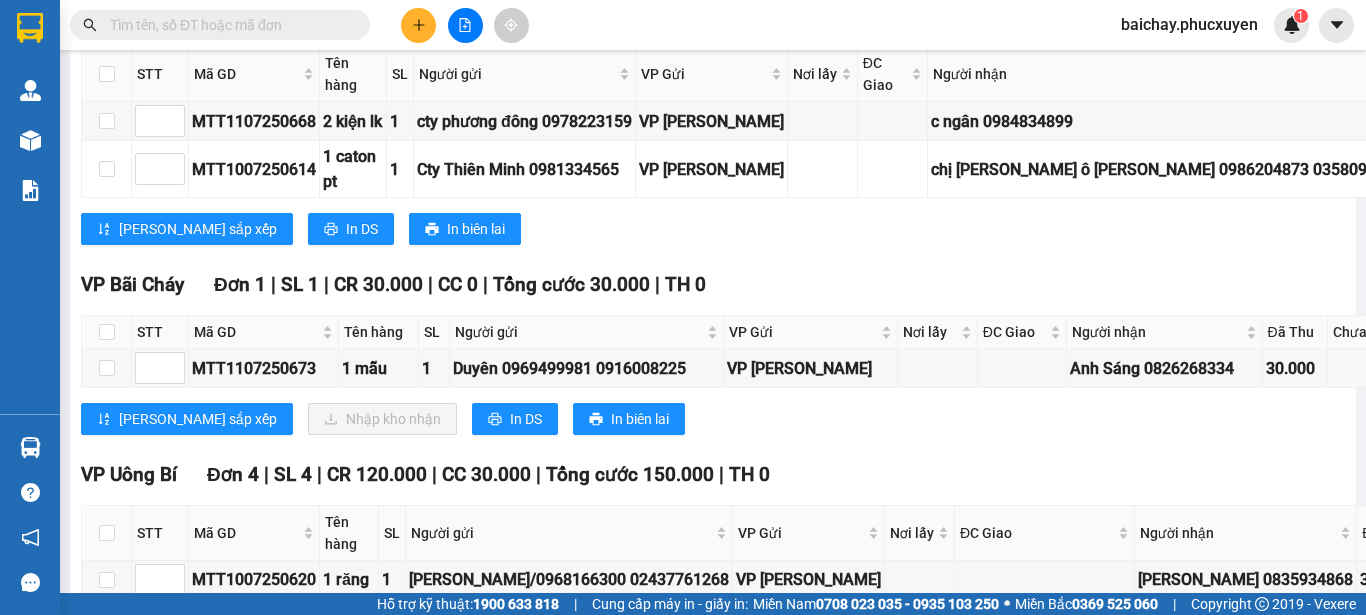 scroll, scrollTop: 2600, scrollLeft: 0, axis: vertical 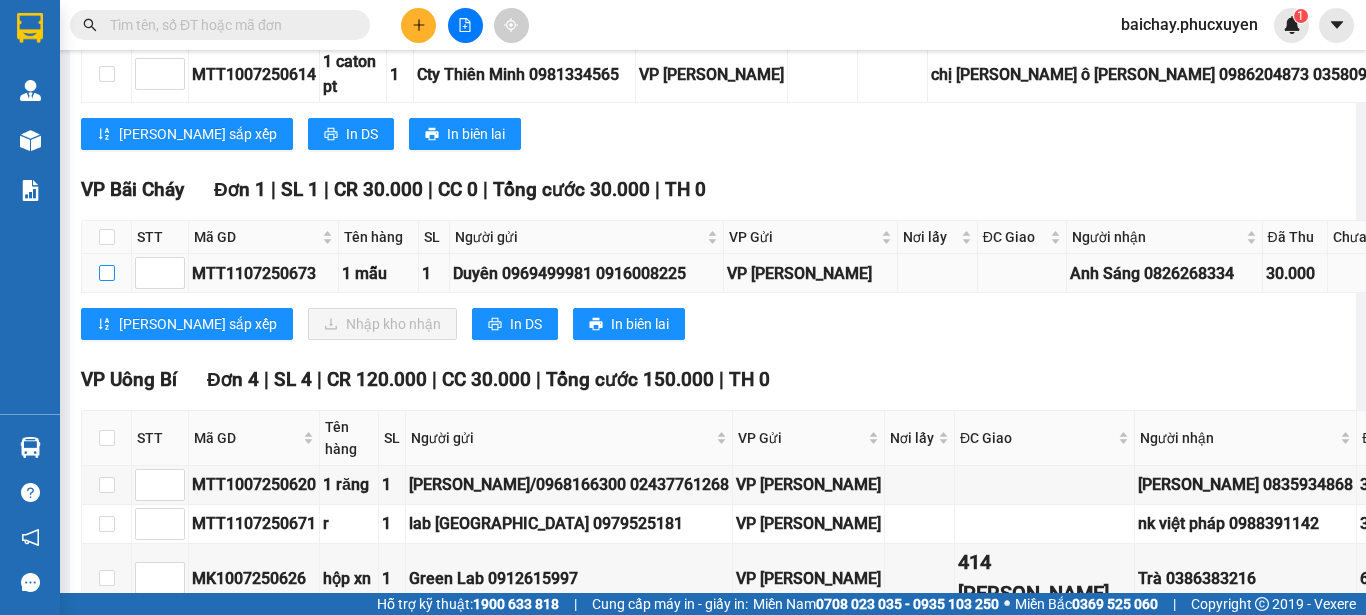 click at bounding box center [107, 273] 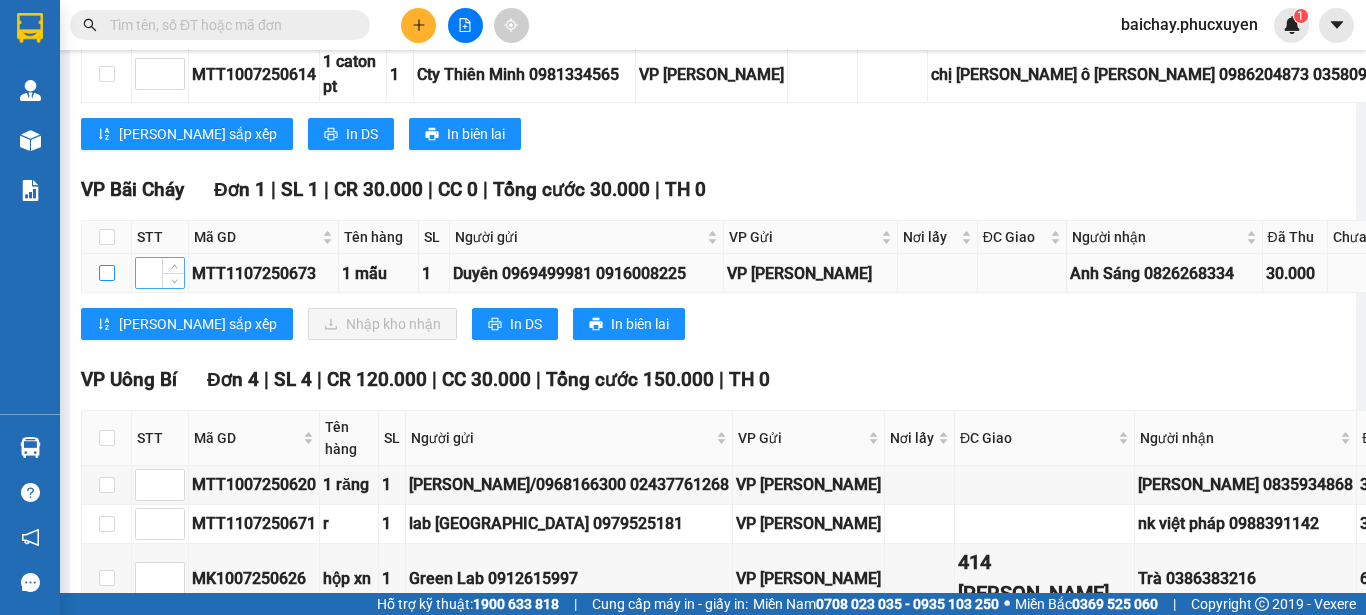 checkbox on "true" 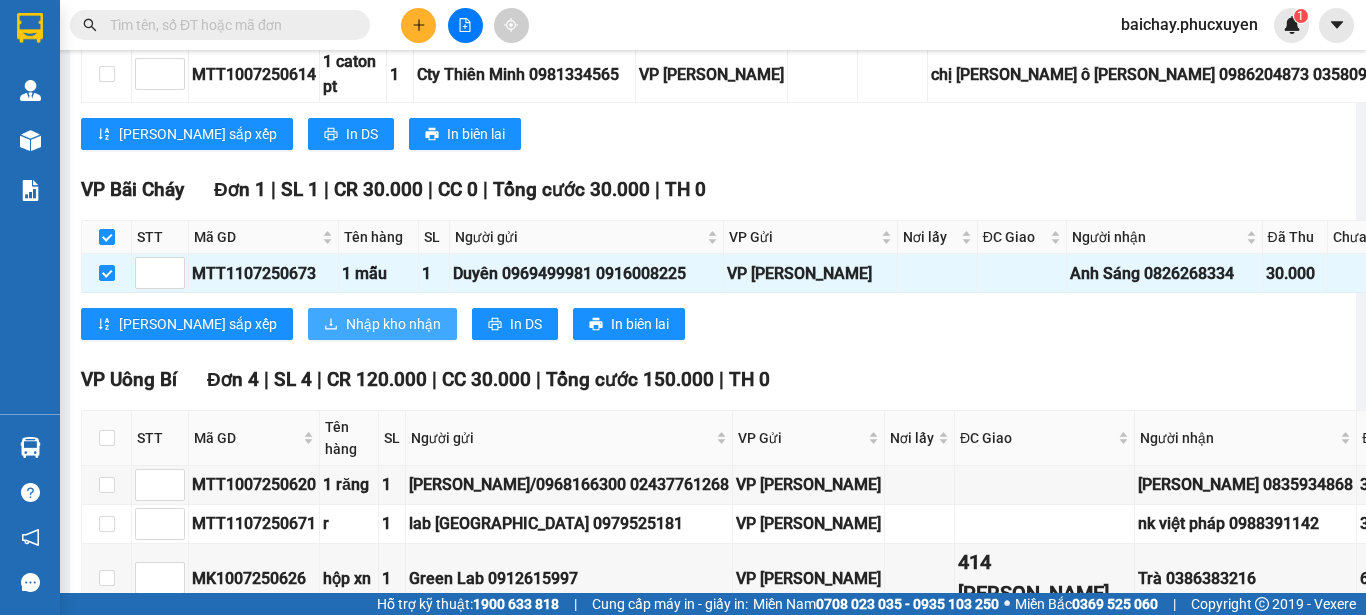 click on "Nhập kho nhận" at bounding box center (393, 324) 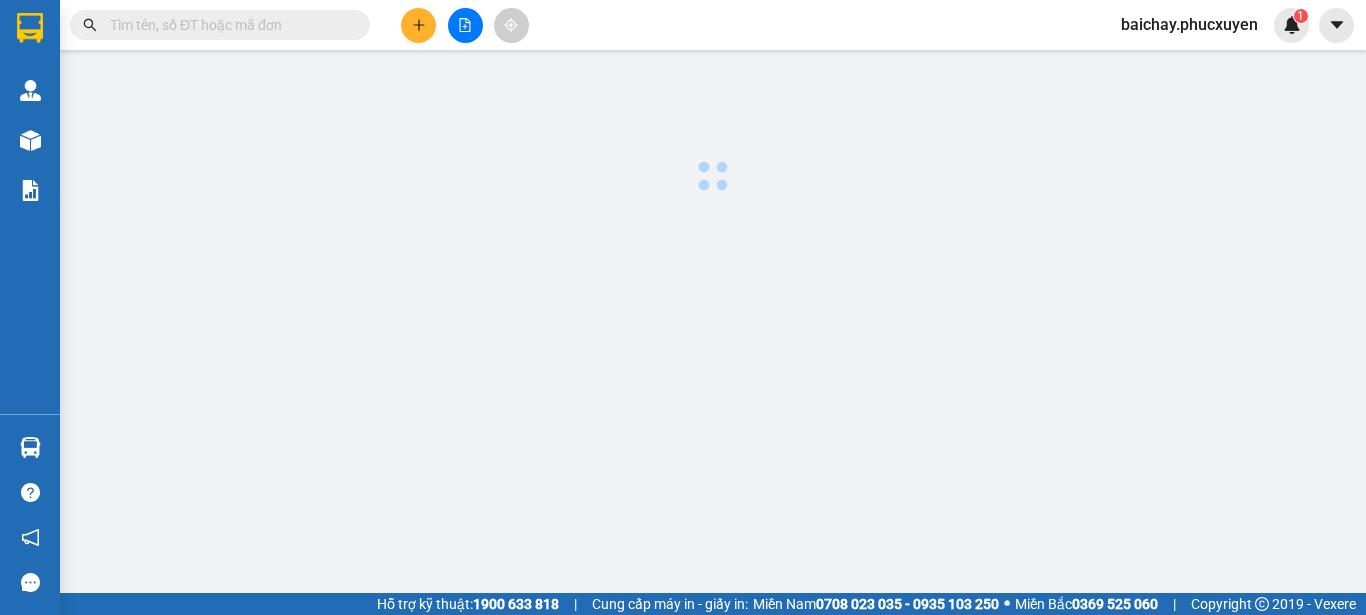 scroll, scrollTop: 0, scrollLeft: 0, axis: both 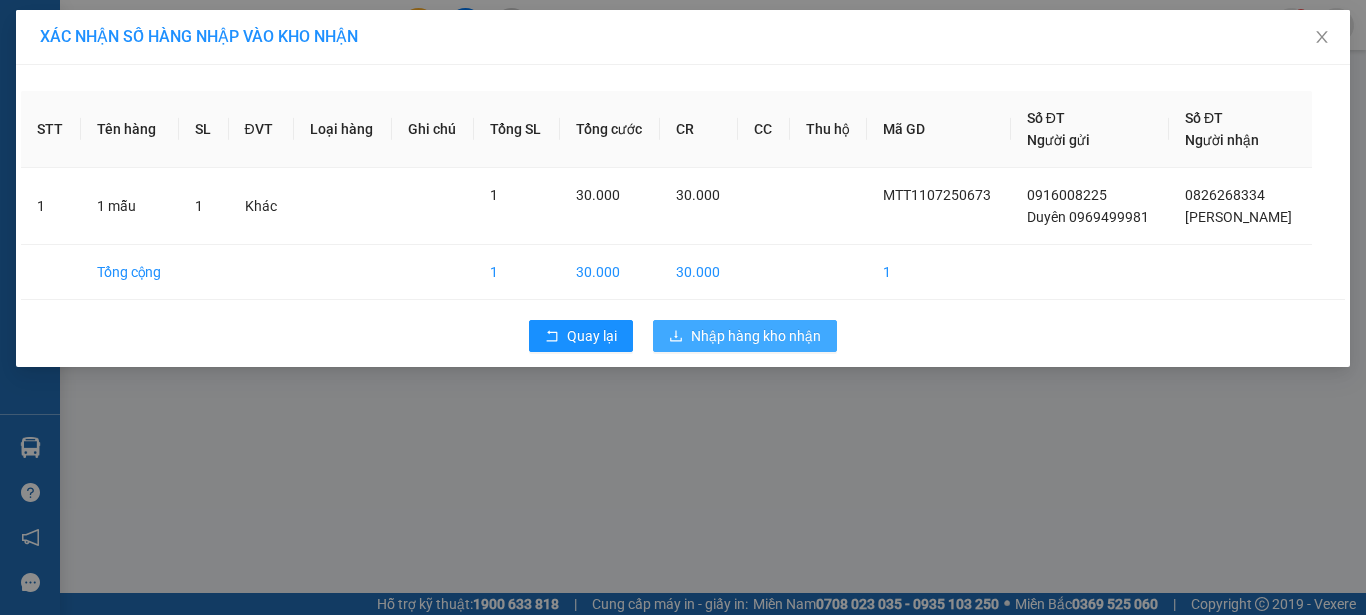 click on "Nhập hàng kho nhận" at bounding box center [756, 336] 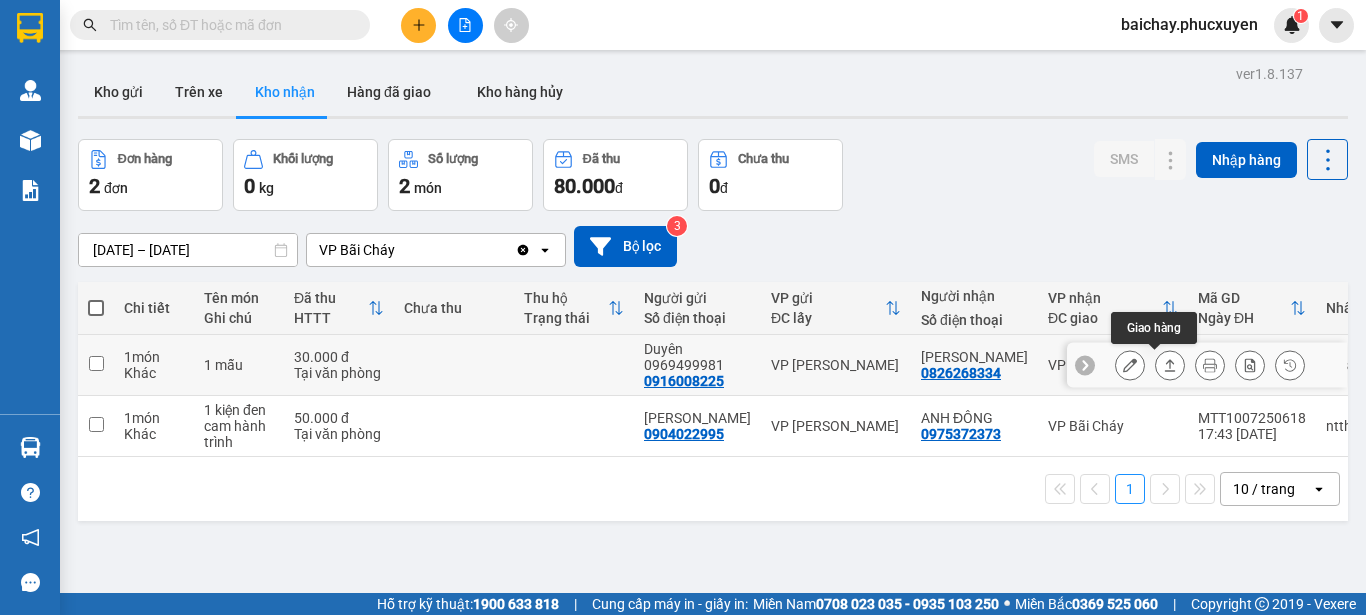 click 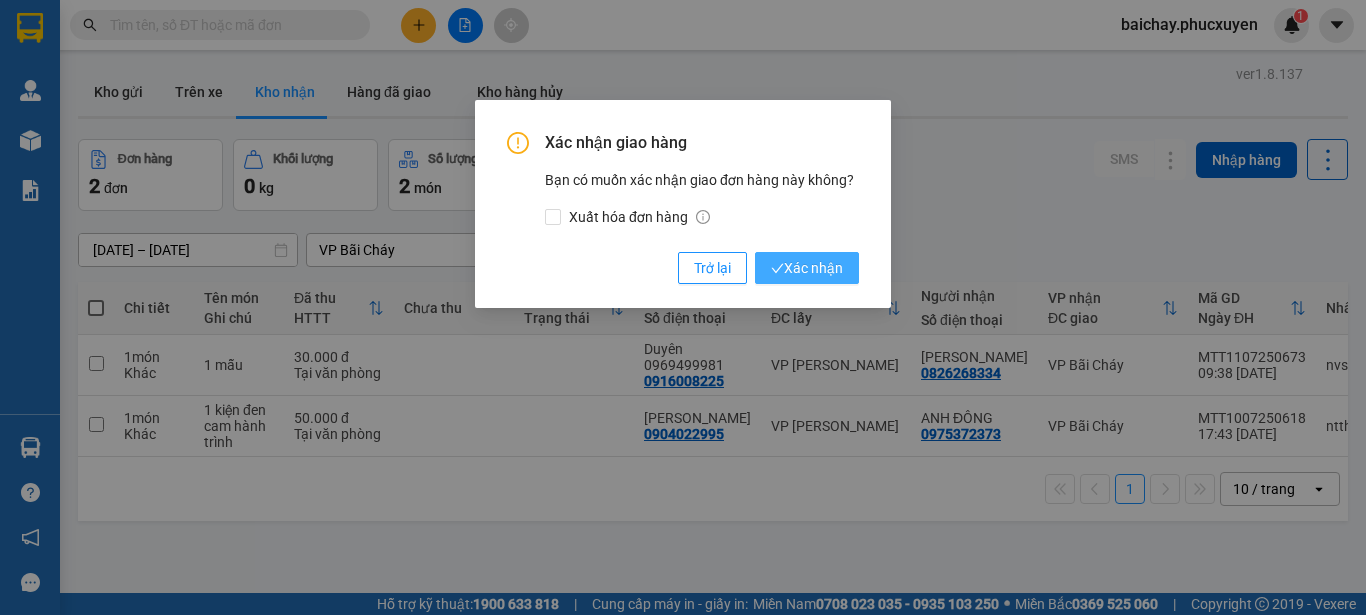 click on "Xác nhận" at bounding box center [807, 268] 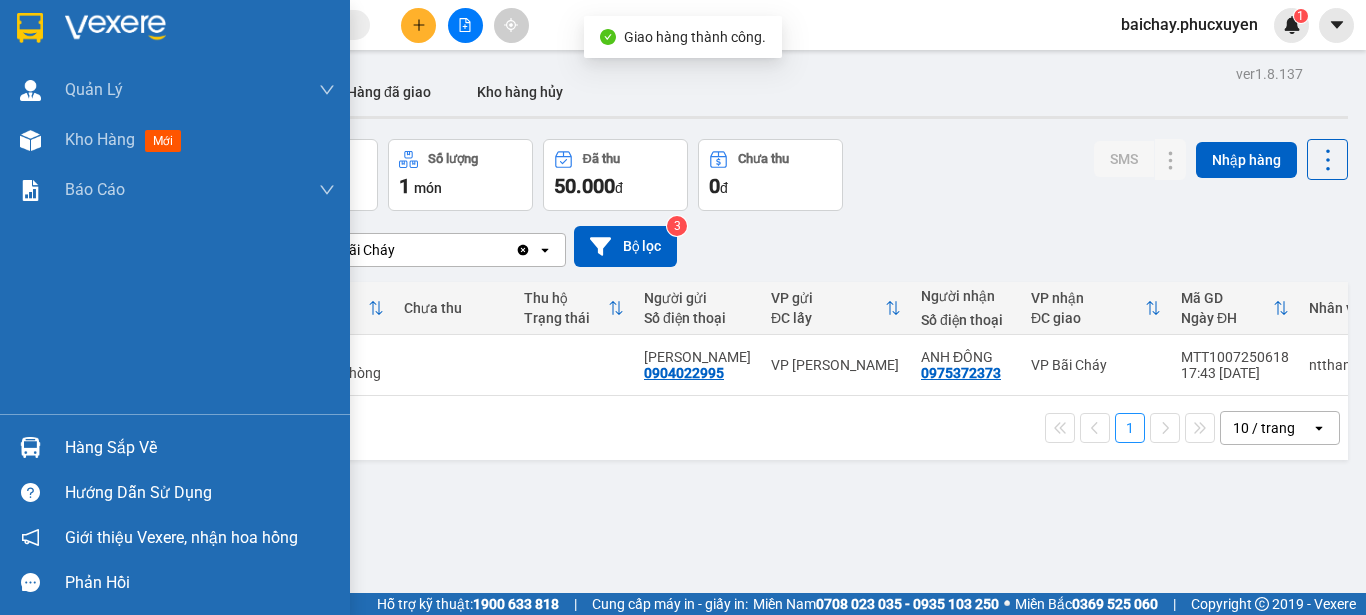 click on "Hàng sắp về" at bounding box center [200, 448] 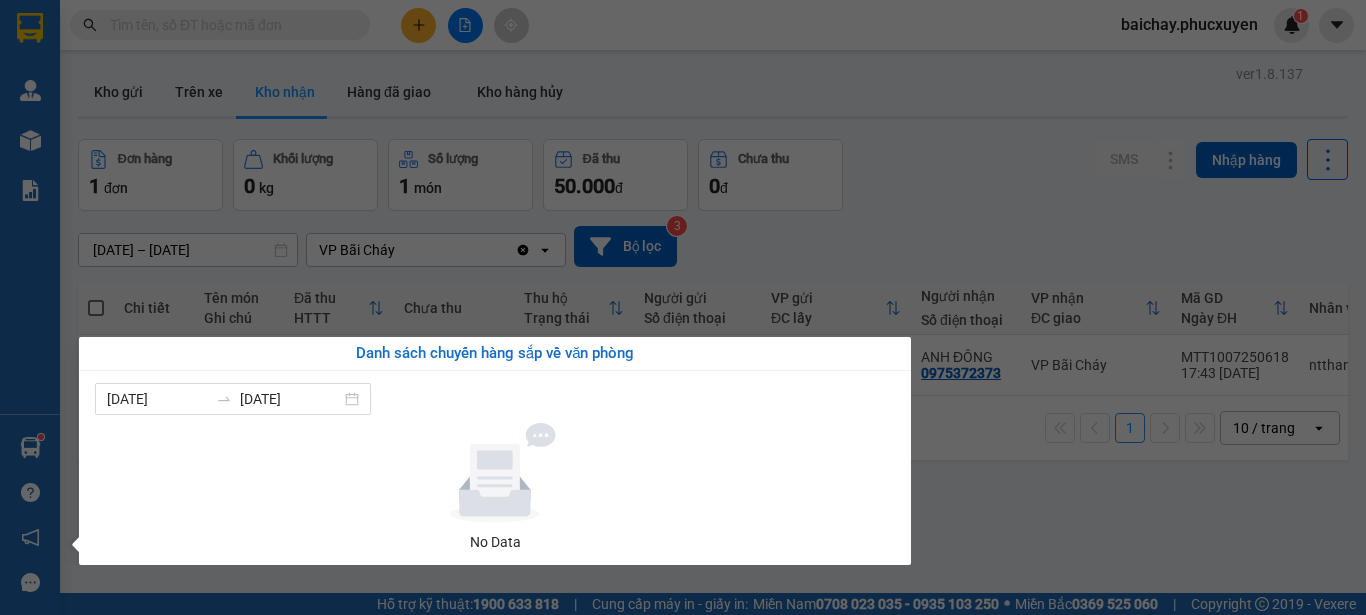 click on "Kết quả tìm kiếm ( 2 )  Bộ lọc  Mã ĐH Trạng thái Món hàng Thu hộ Tổng cước Chưa cước Người gửi VP Gửi Người nhận VP Nhận C31107250735 13:46 [DATE] VP Gửi   xốp SL:  1 150.000 0936973388 a Tuấn VP Hạ Long  0358761366 Hà VP [PERSON_NAME] TC: 67 [GEOGRAPHIC_DATA], [GEOGRAPHIC_DATA], [GEOGRAPHIC_DATA]... C30306250251 11:53 [DATE] Đã giao   16:42 [DATE] xốp SL:  1 150.000 0936973388 a Tuấn VP Hạ Long  0358761366 Hà VP [PERSON_NAME] TC: 67 [GEOGRAPHIC_DATA], [GEOGRAPHIC_DATA], [GEOGRAPHIC_DATA]... 1 baichay.phucxuyen 1     [PERSON_NAME] lý giao nhận mới Quản lý kiểm kho     Kho hàng mới     Báo cáo  11. Báo cáo đơn giao nhận nội bộ 1. Chi tiết đơn hàng văn phòng 12. Thống kê đơn đối tác 2. Tổng doanh thu theo từng văn phòng 3. Thống kê đơn hàng toàn nhà xe  4. Báo cáo dòng tiền theo nhân viên 5. Doanh thu thực tế chi tiết theo phòng hàng  8. Thống kê nhận và gửi hàng theo văn phòng Hàng sắp về ver" at bounding box center (683, 307) 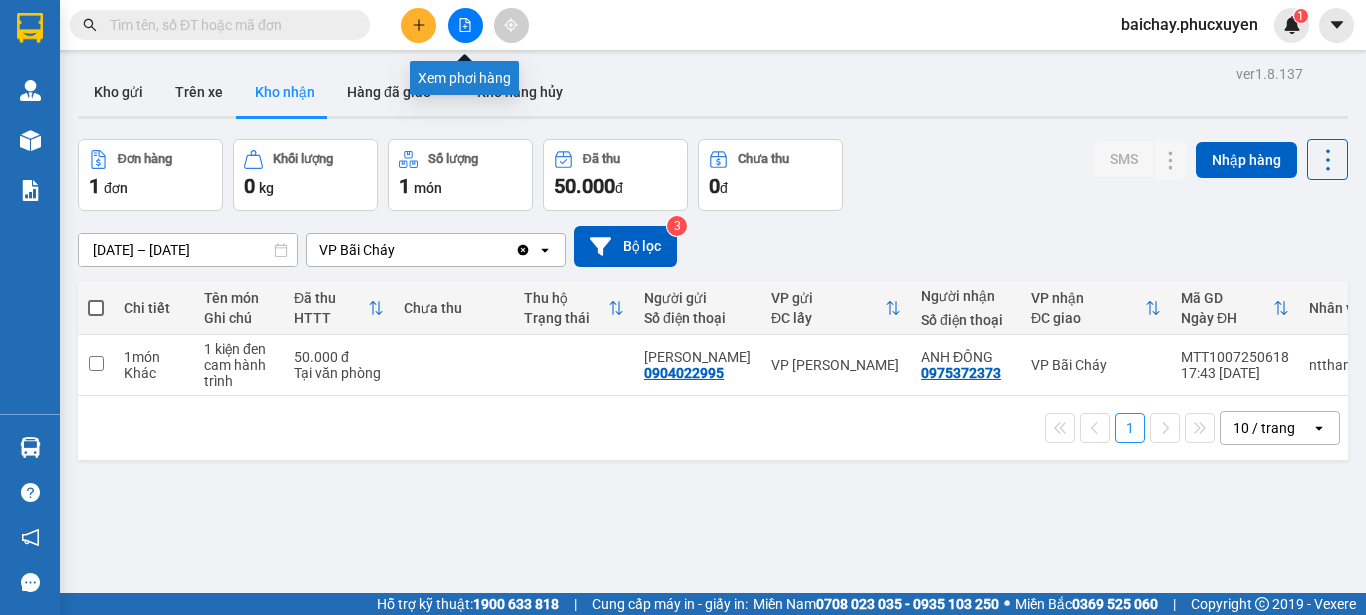 click 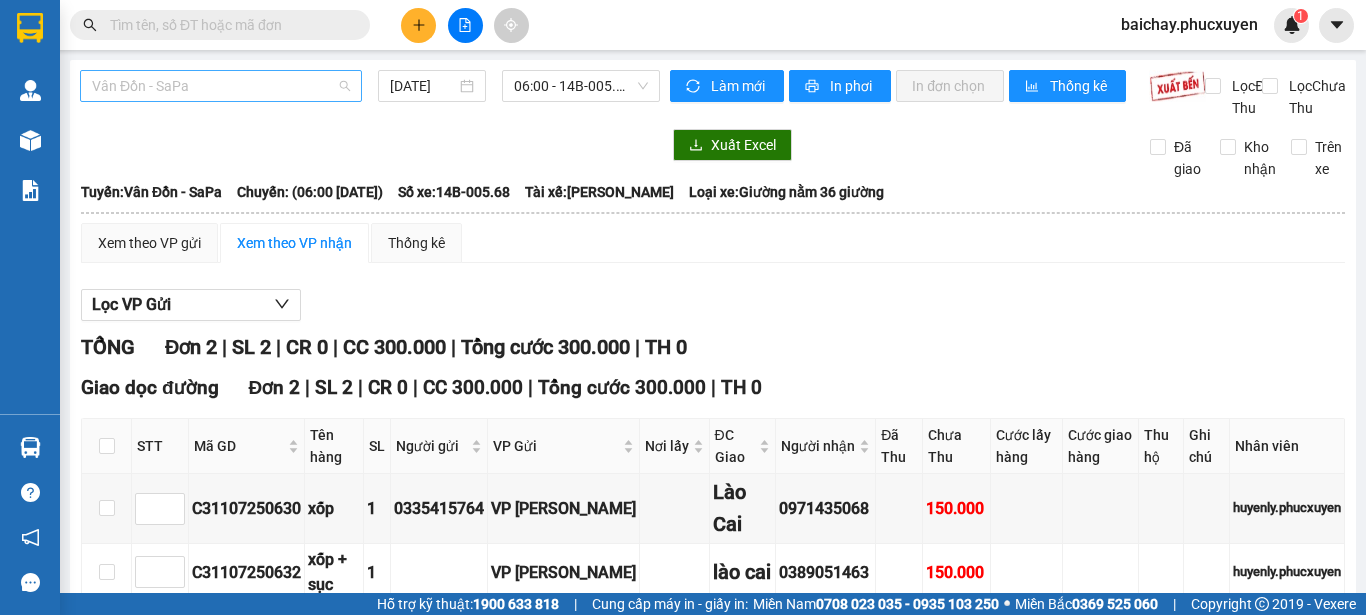 click on "Vân Đồn - SaPa" at bounding box center (221, 86) 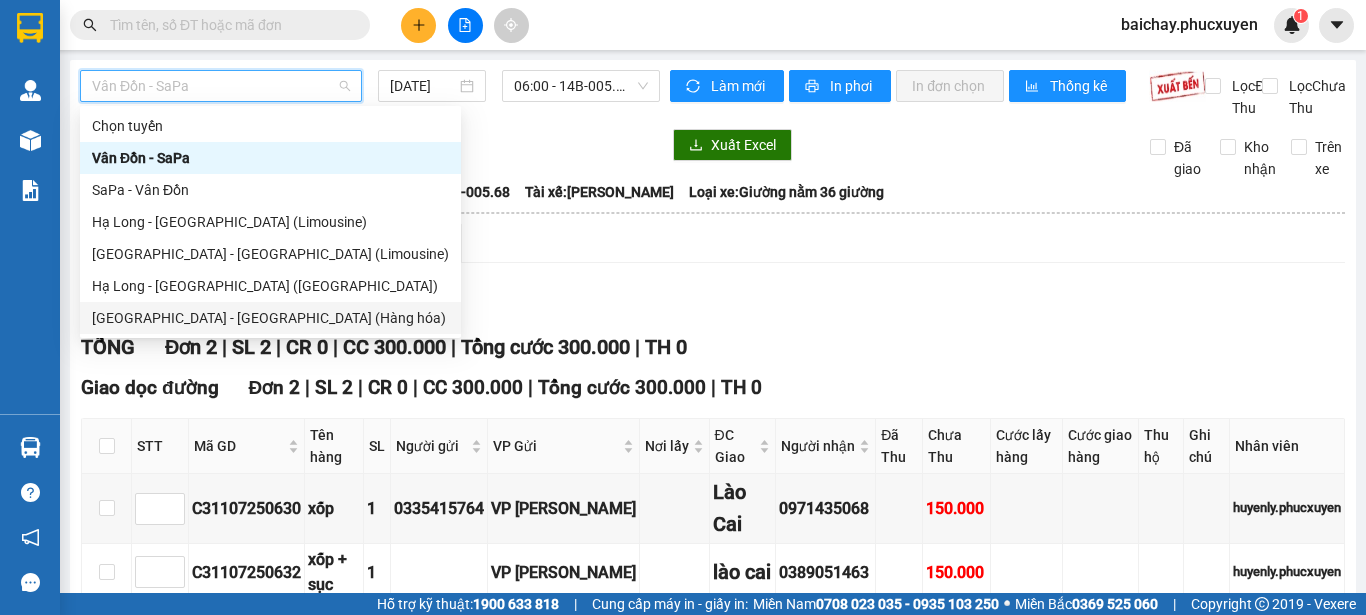 click on "[GEOGRAPHIC_DATA] - [GEOGRAPHIC_DATA] (Hàng hóa)" at bounding box center [270, 318] 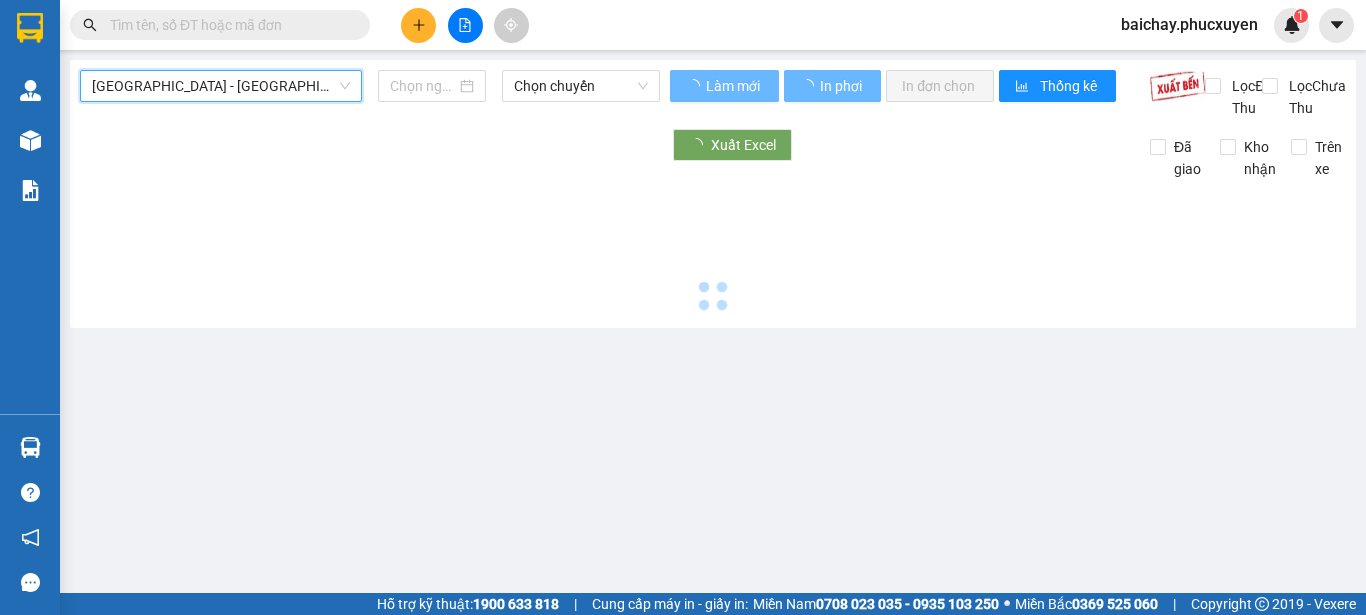 type on "[DATE]" 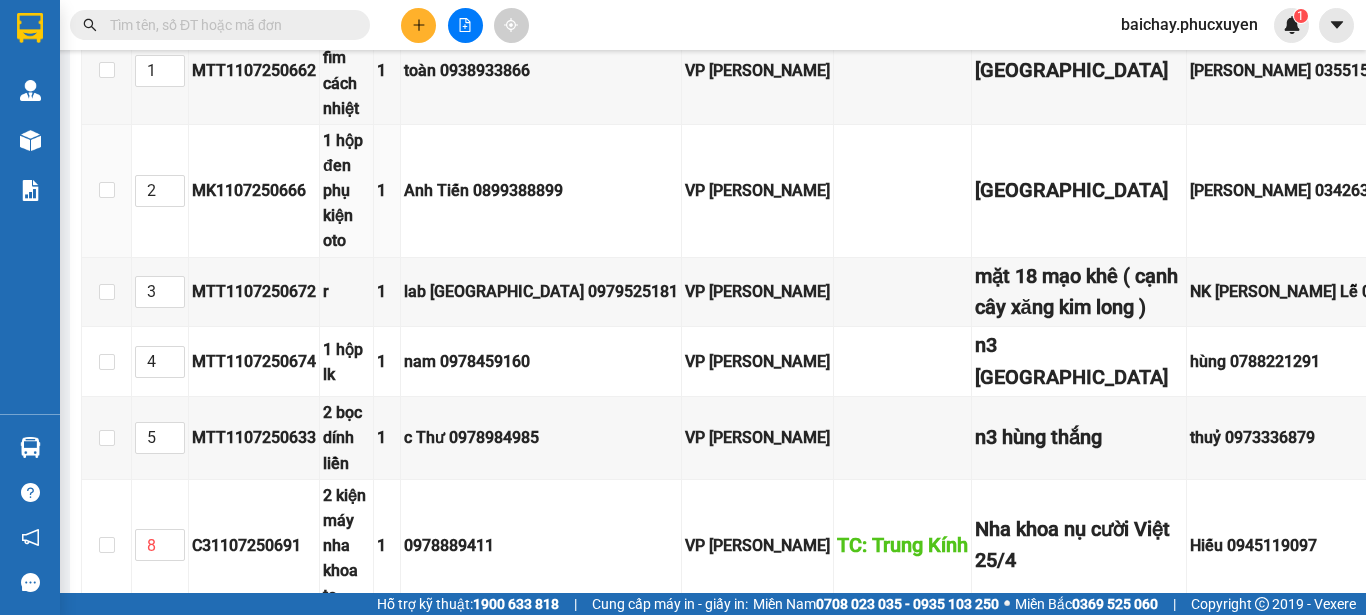 scroll, scrollTop: 500, scrollLeft: 0, axis: vertical 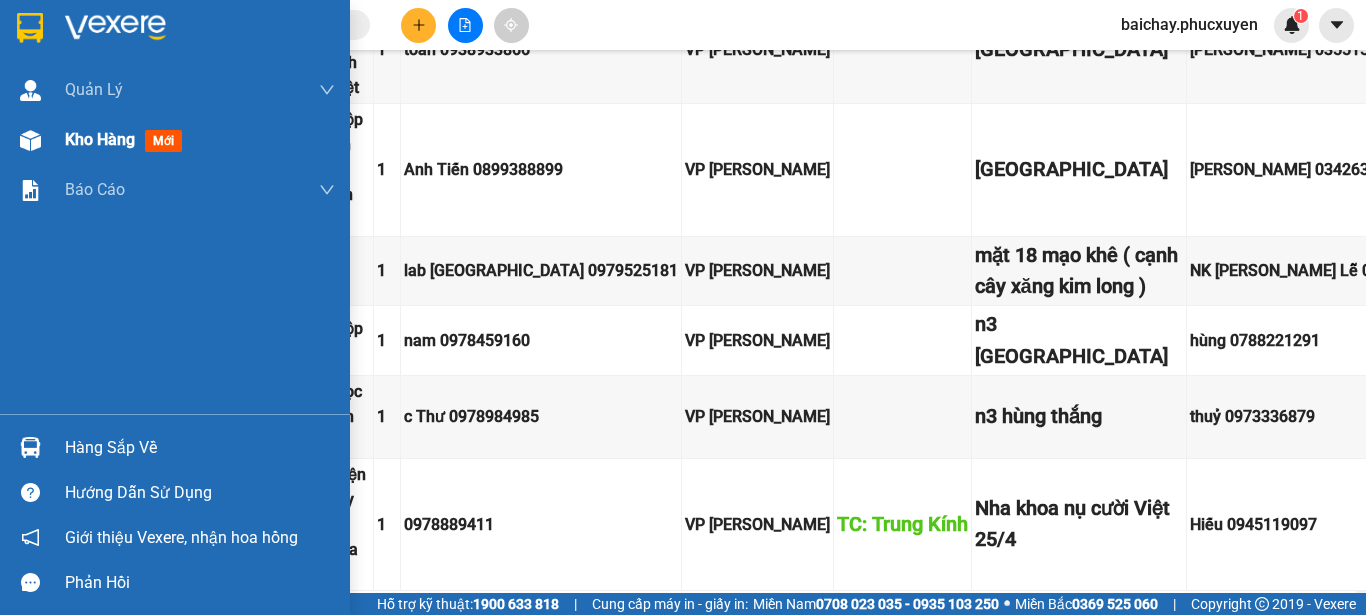 click on "Kho hàng" at bounding box center [100, 139] 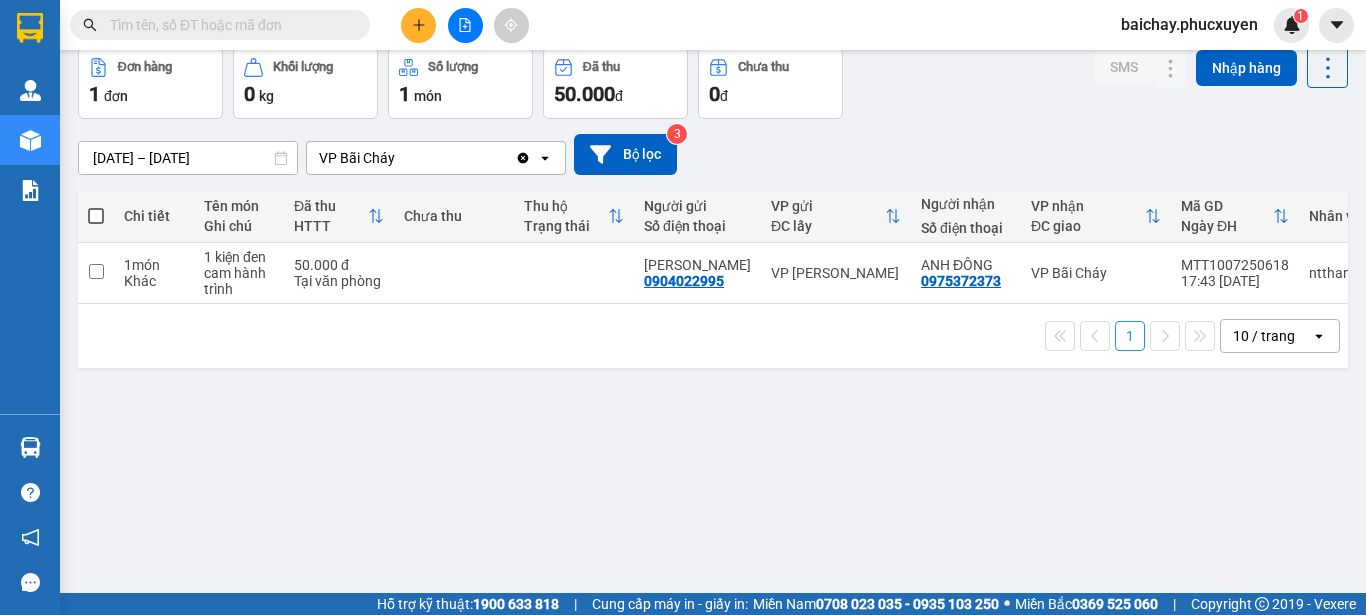 scroll, scrollTop: 0, scrollLeft: 0, axis: both 